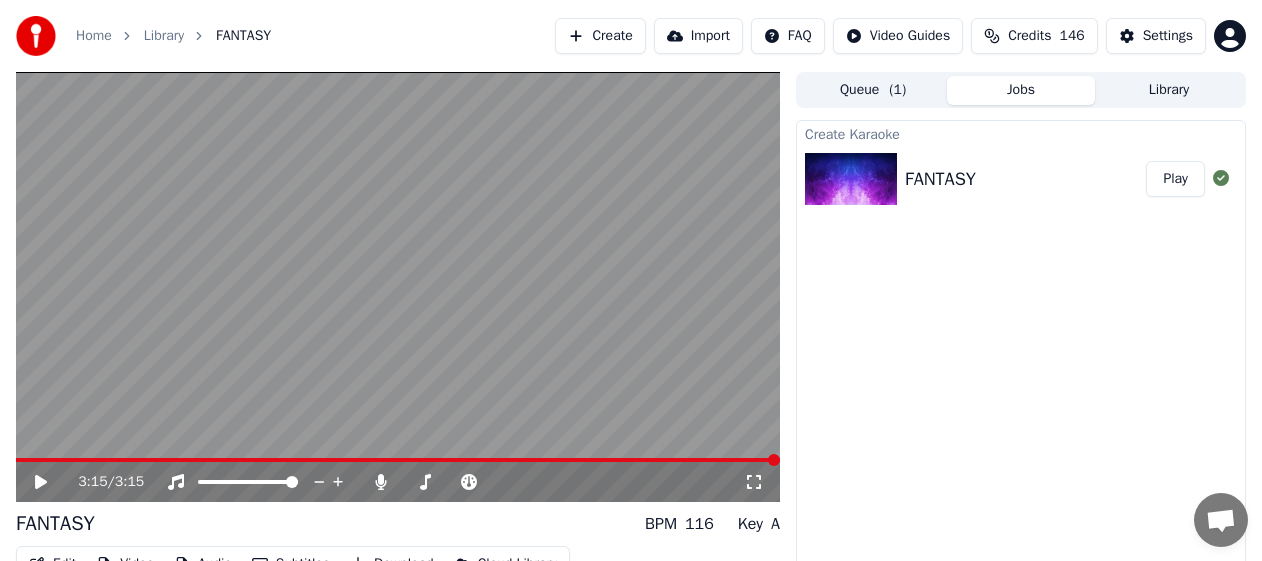 scroll, scrollTop: 0, scrollLeft: 0, axis: both 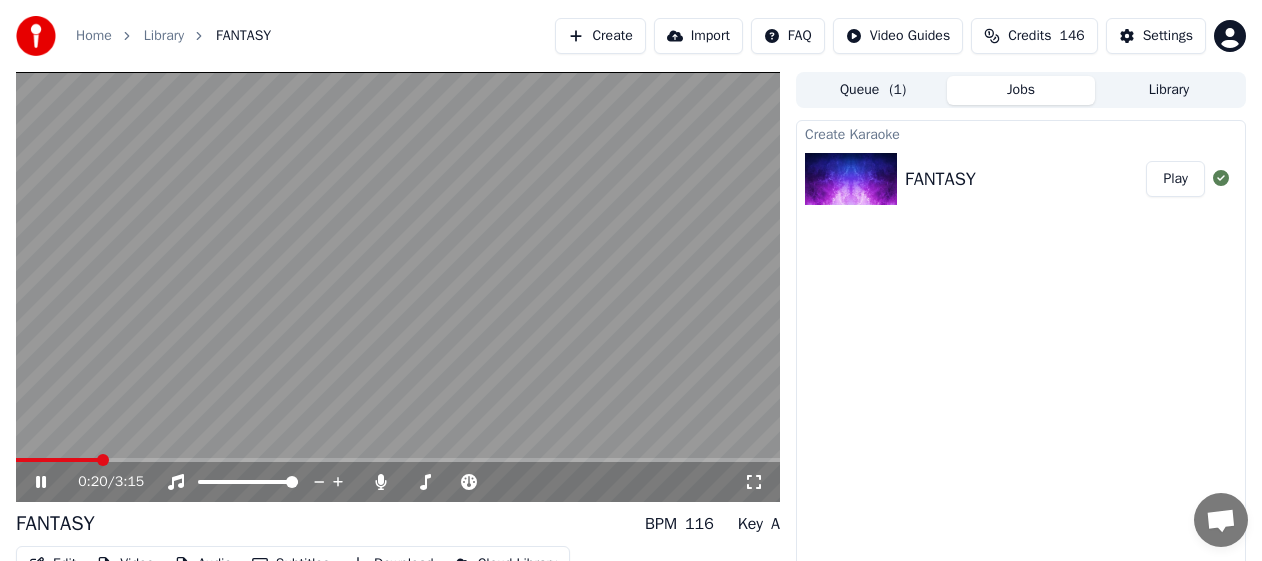 click 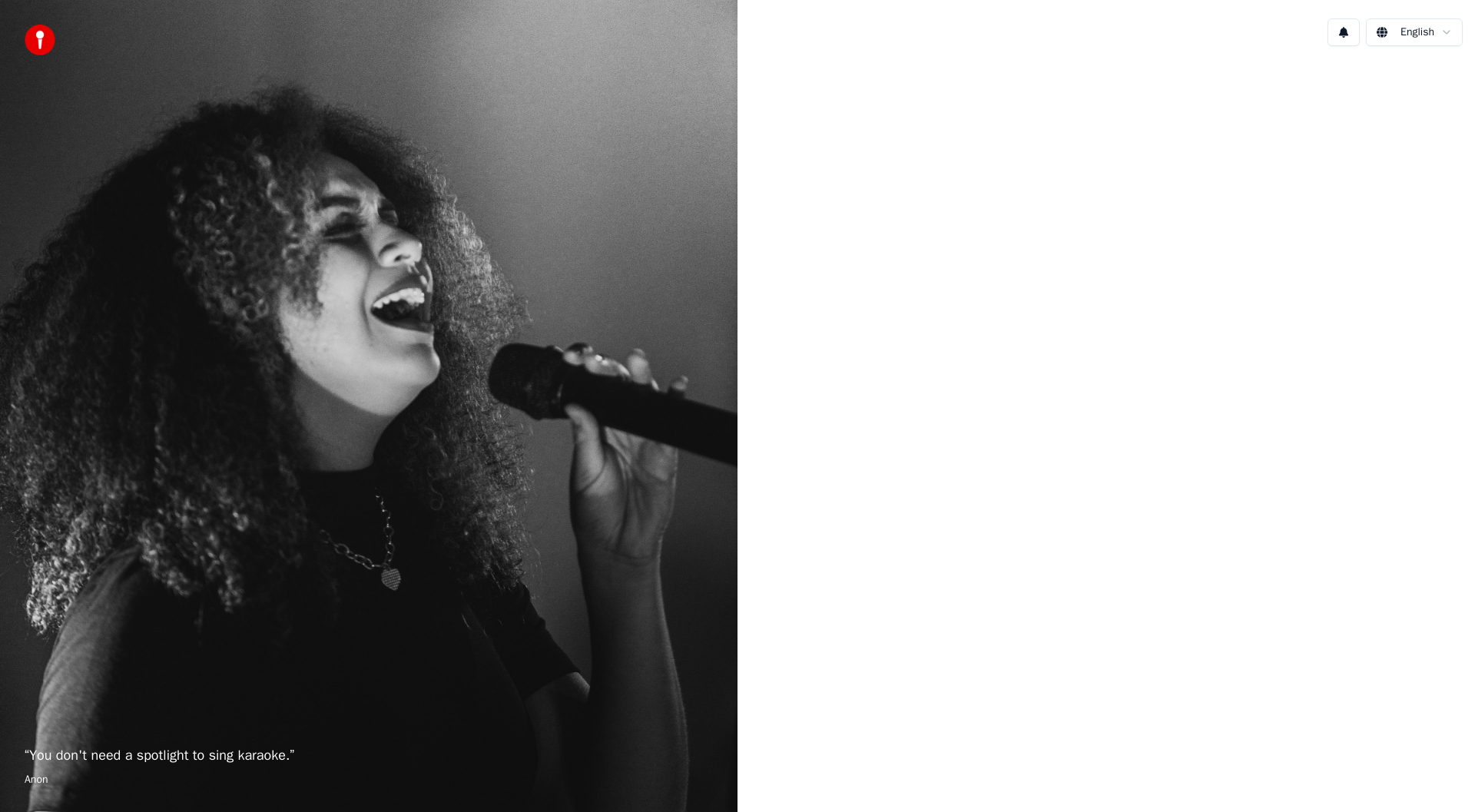 scroll, scrollTop: 0, scrollLeft: 0, axis: both 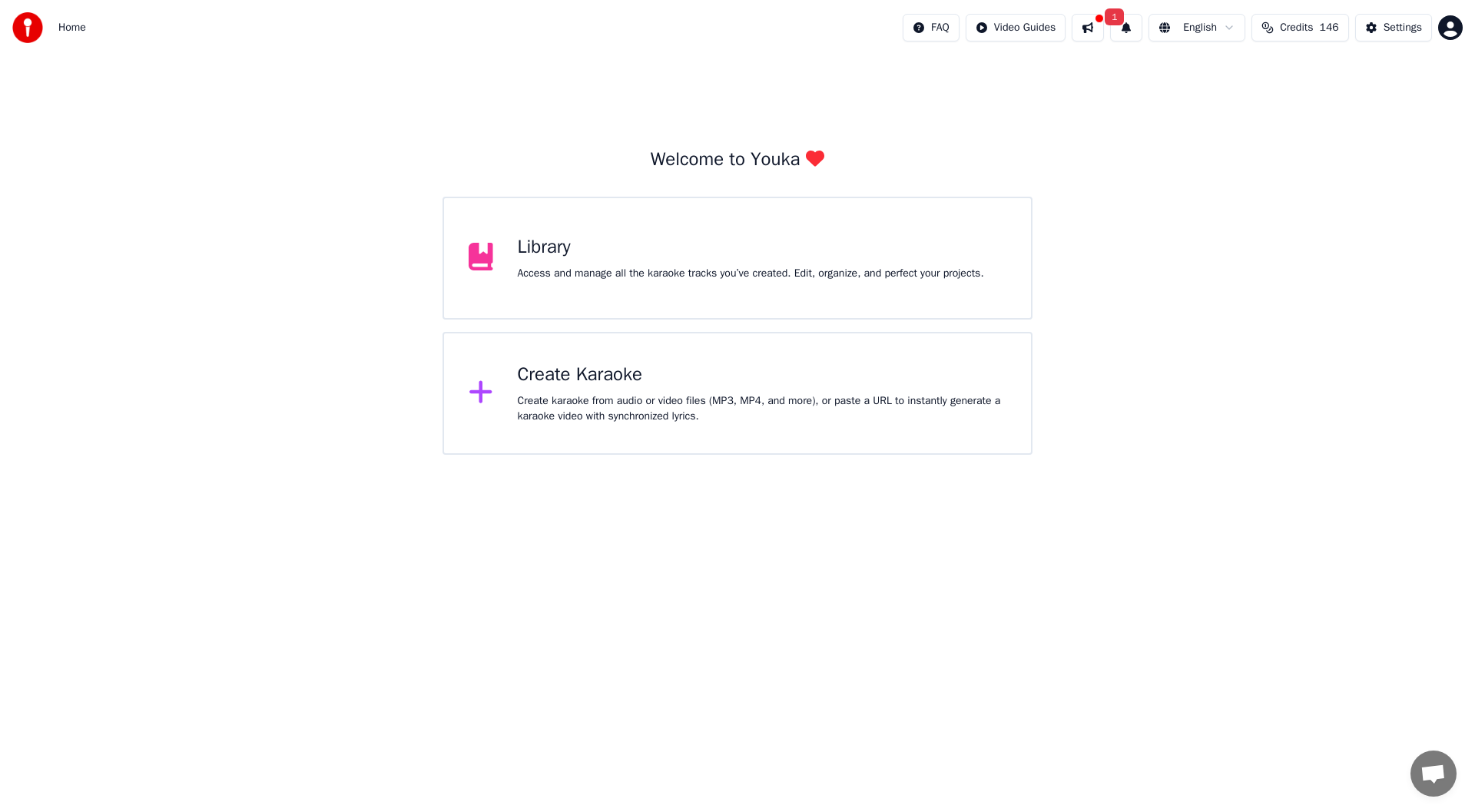 click on "Library Access and manage all the karaoke tracks you’ve created. Edit, organize, and perfect your projects." at bounding box center (738, 258) 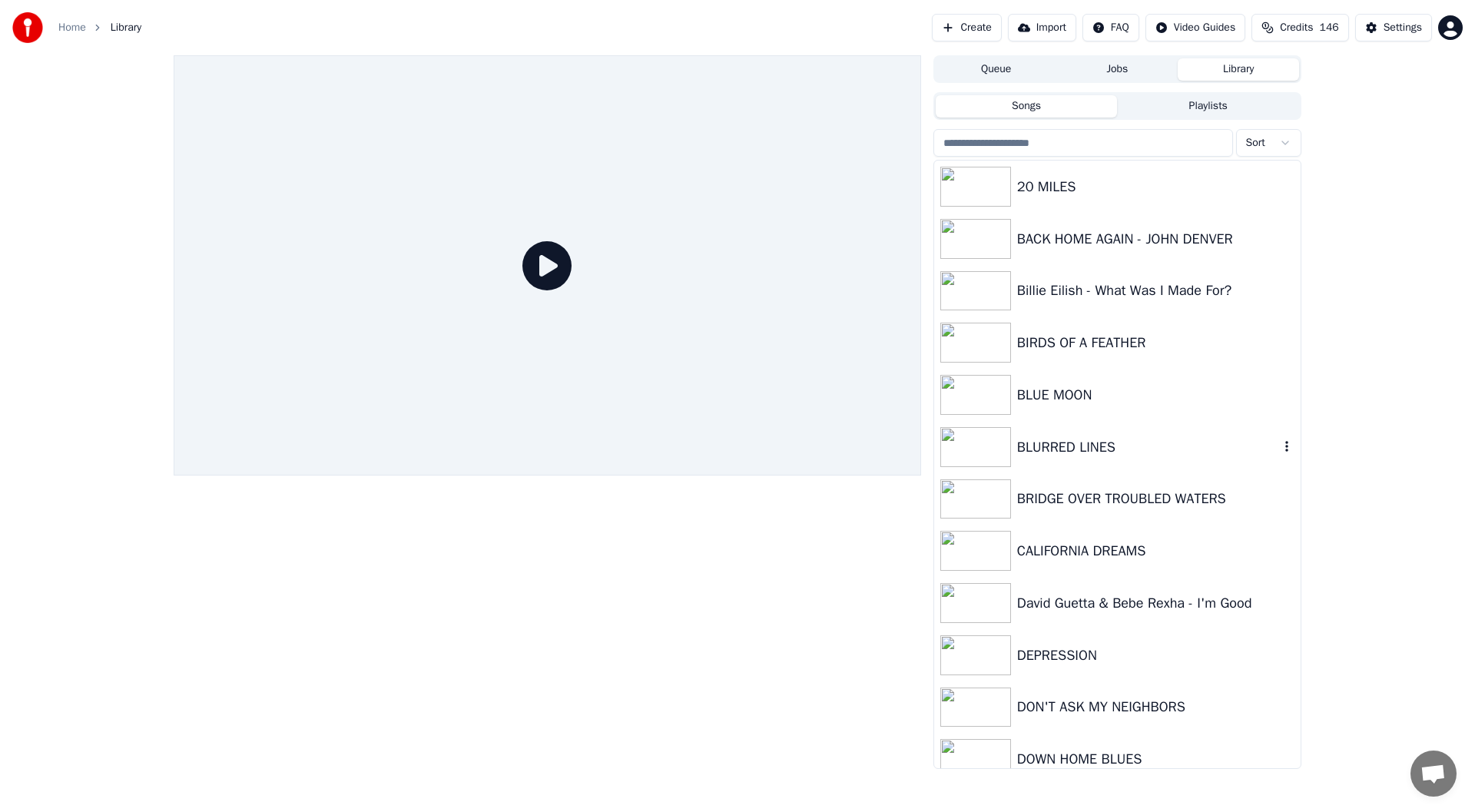 scroll, scrollTop: 230, scrollLeft: 0, axis: vertical 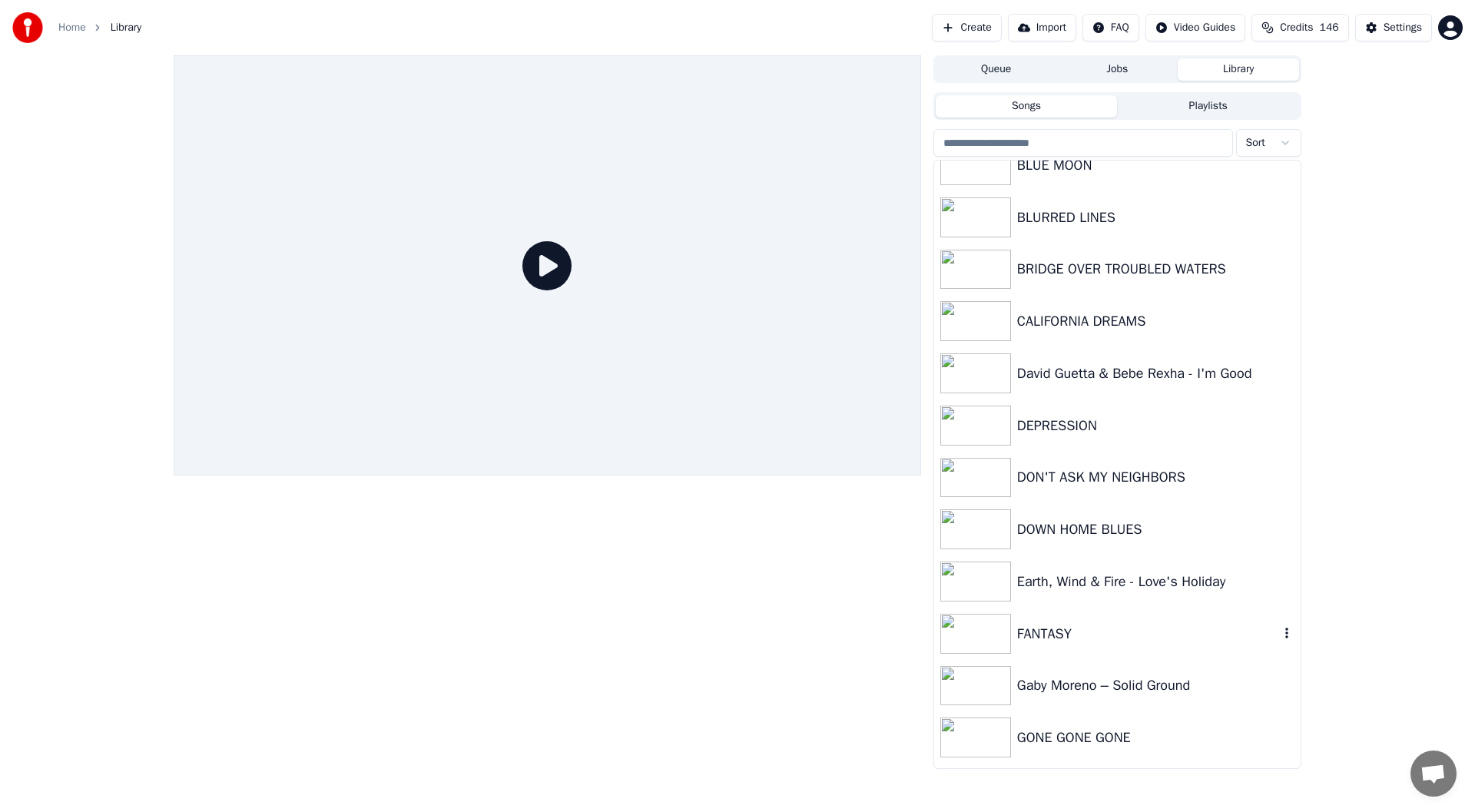 click on "FANTASY" at bounding box center (1148, 634) 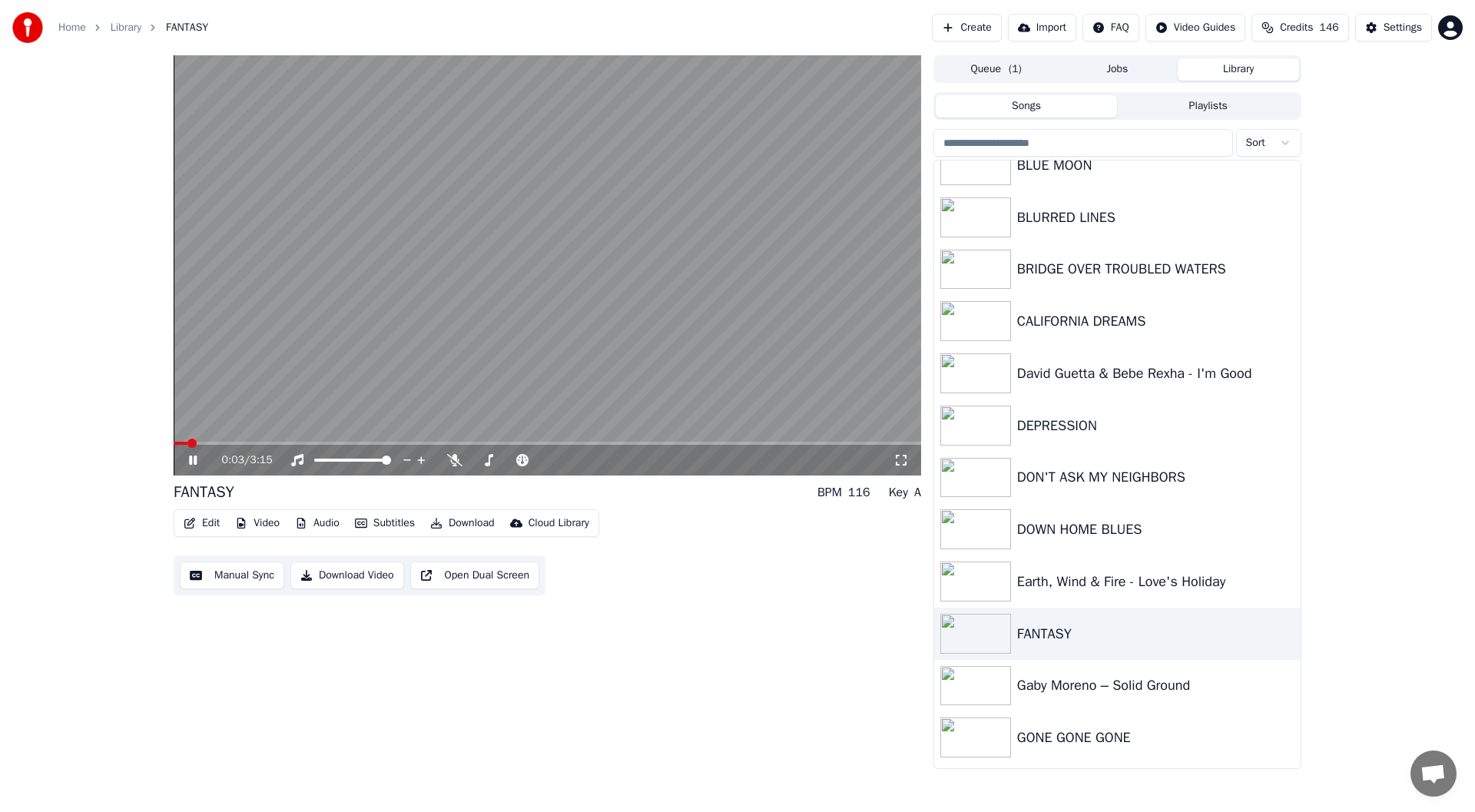 click 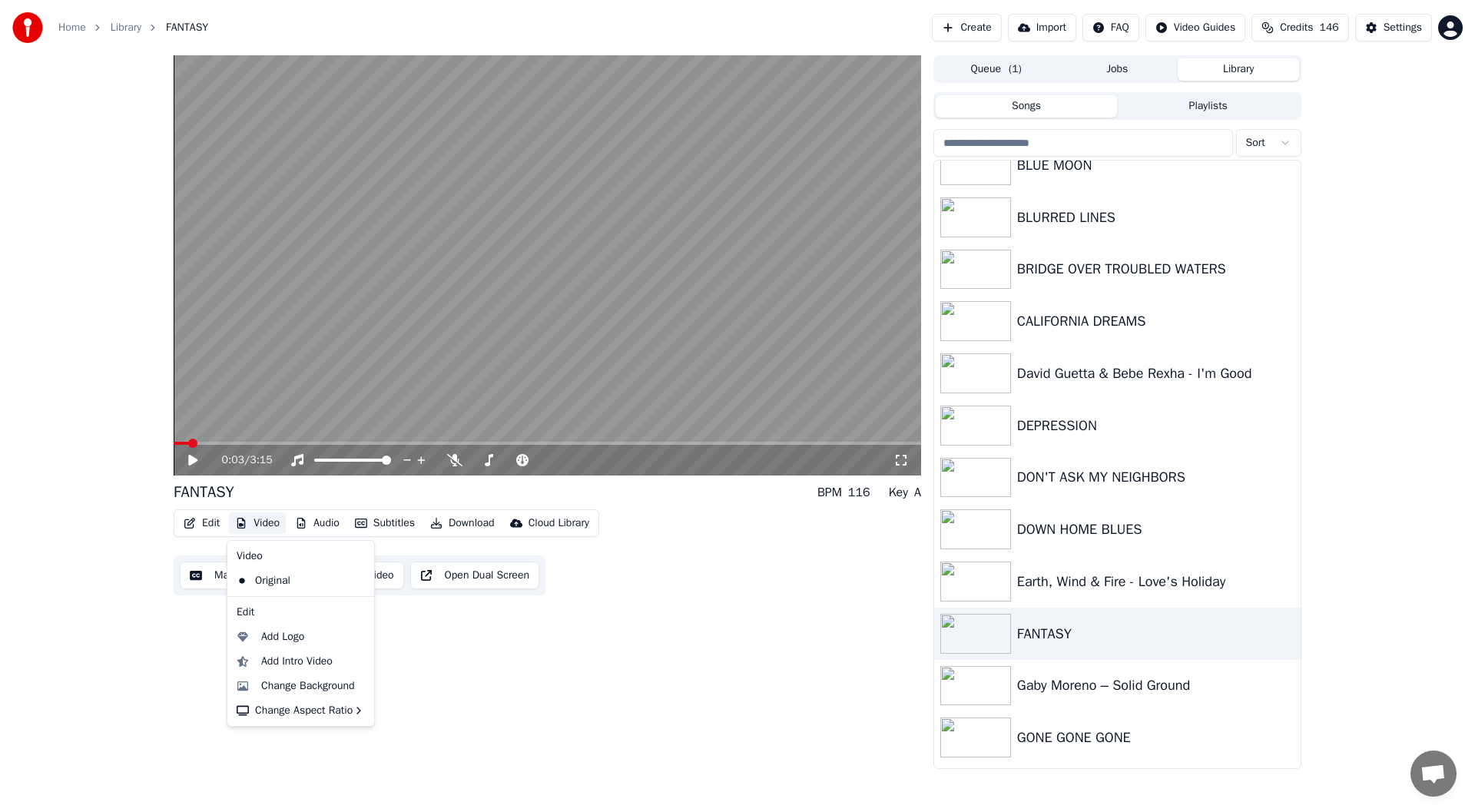 click on "Video" at bounding box center [257, 523] 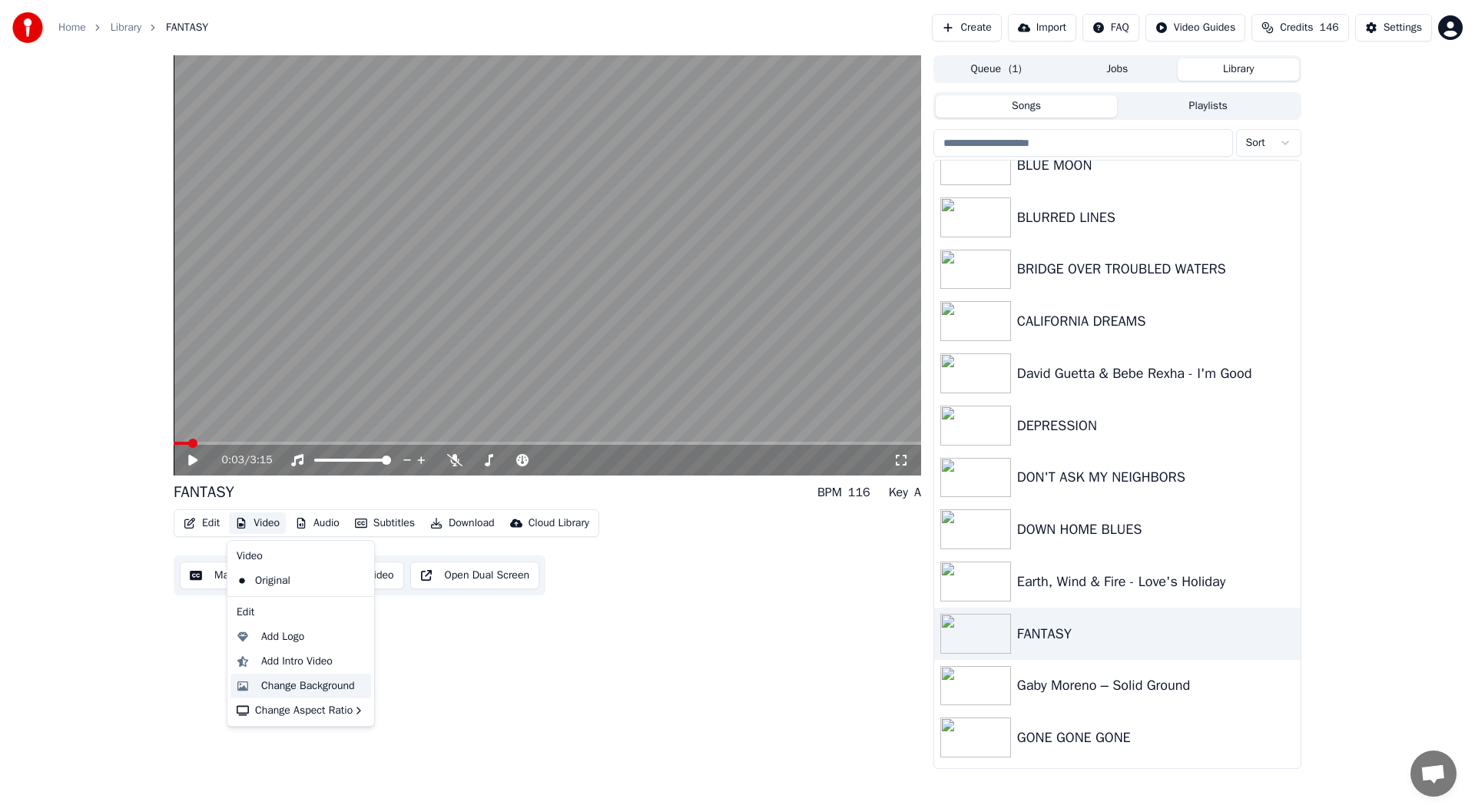 click on "Change Background" at bounding box center (308, 686) 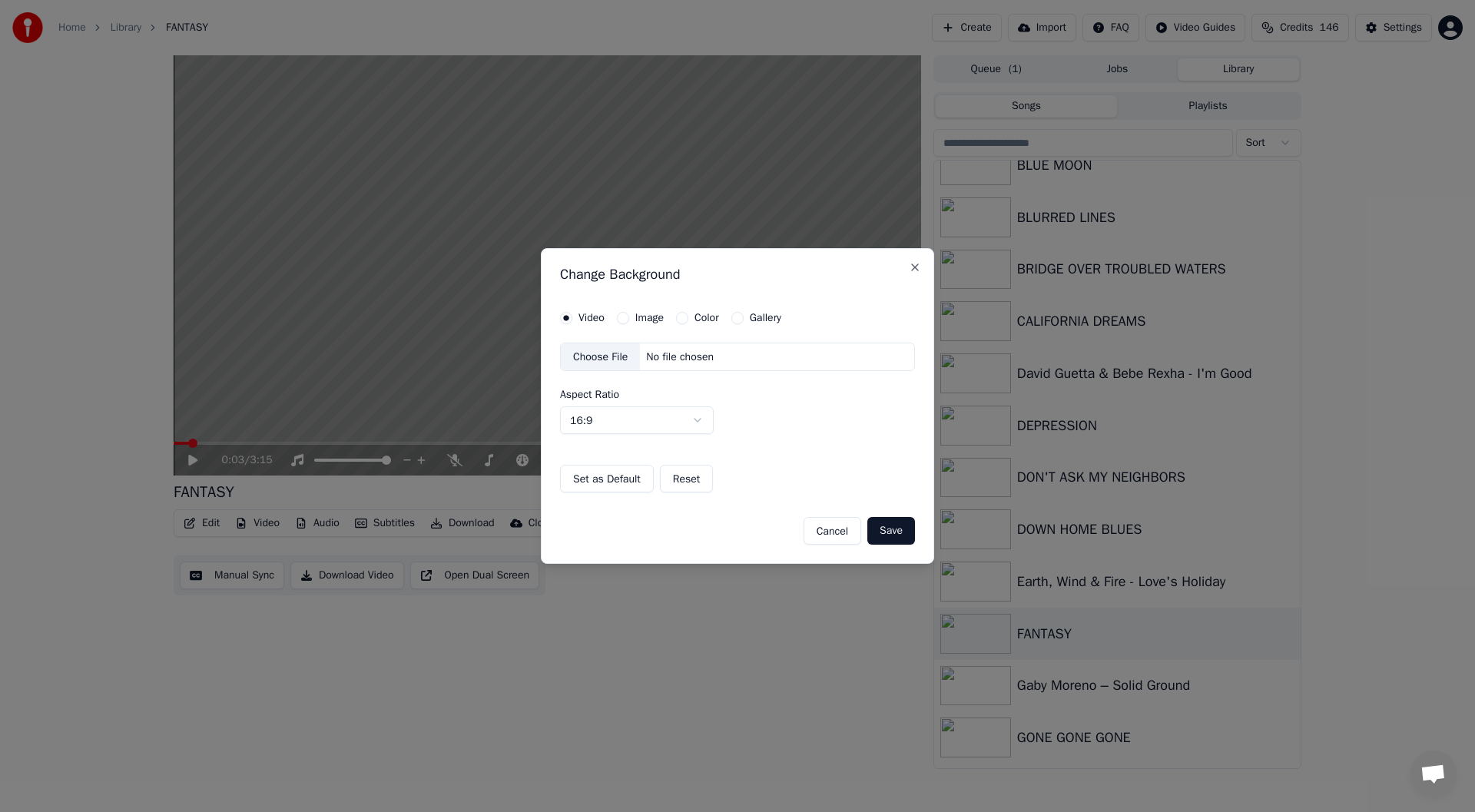 click on "Choose File" at bounding box center (600, 357) 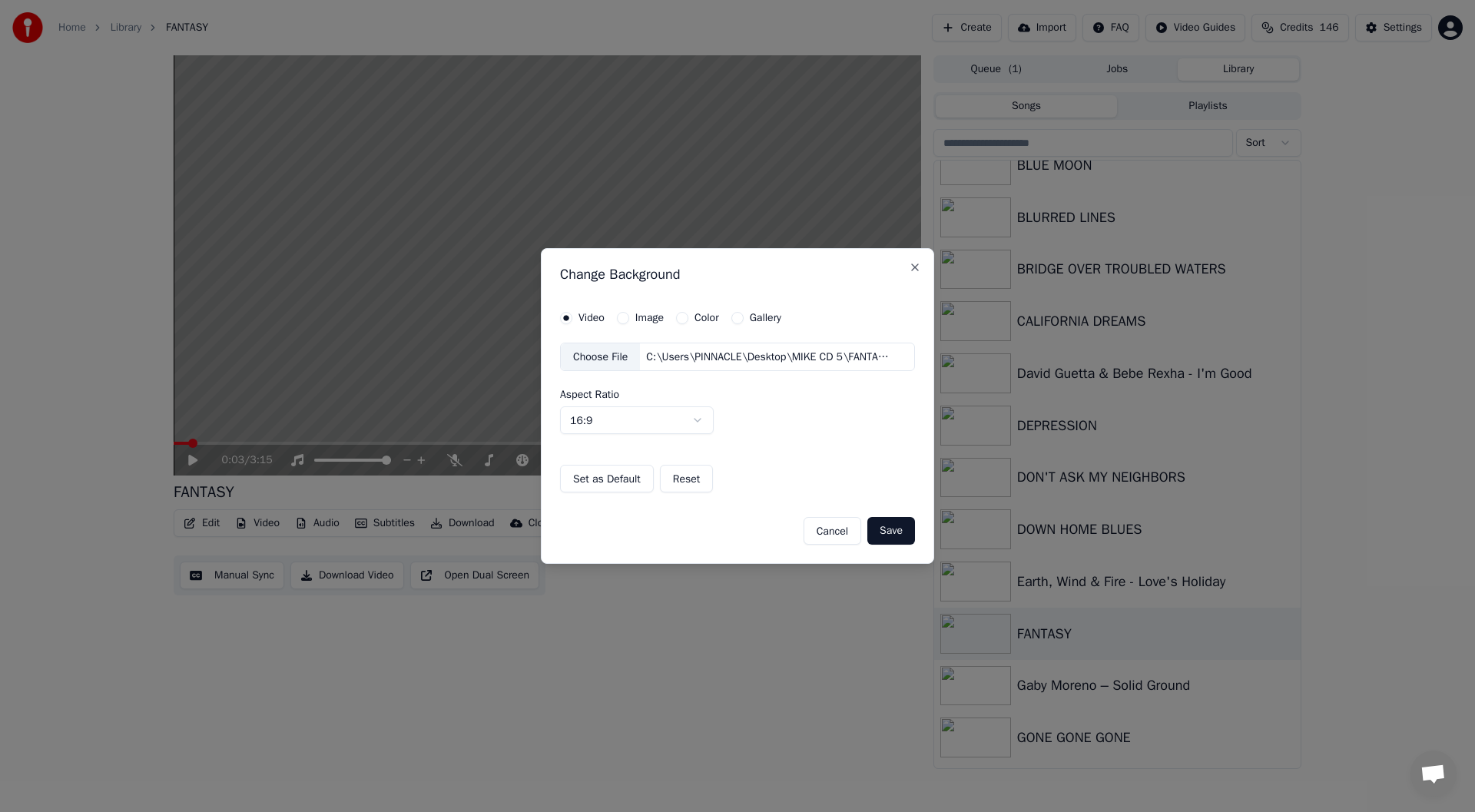click on "Save" at bounding box center (891, 531) 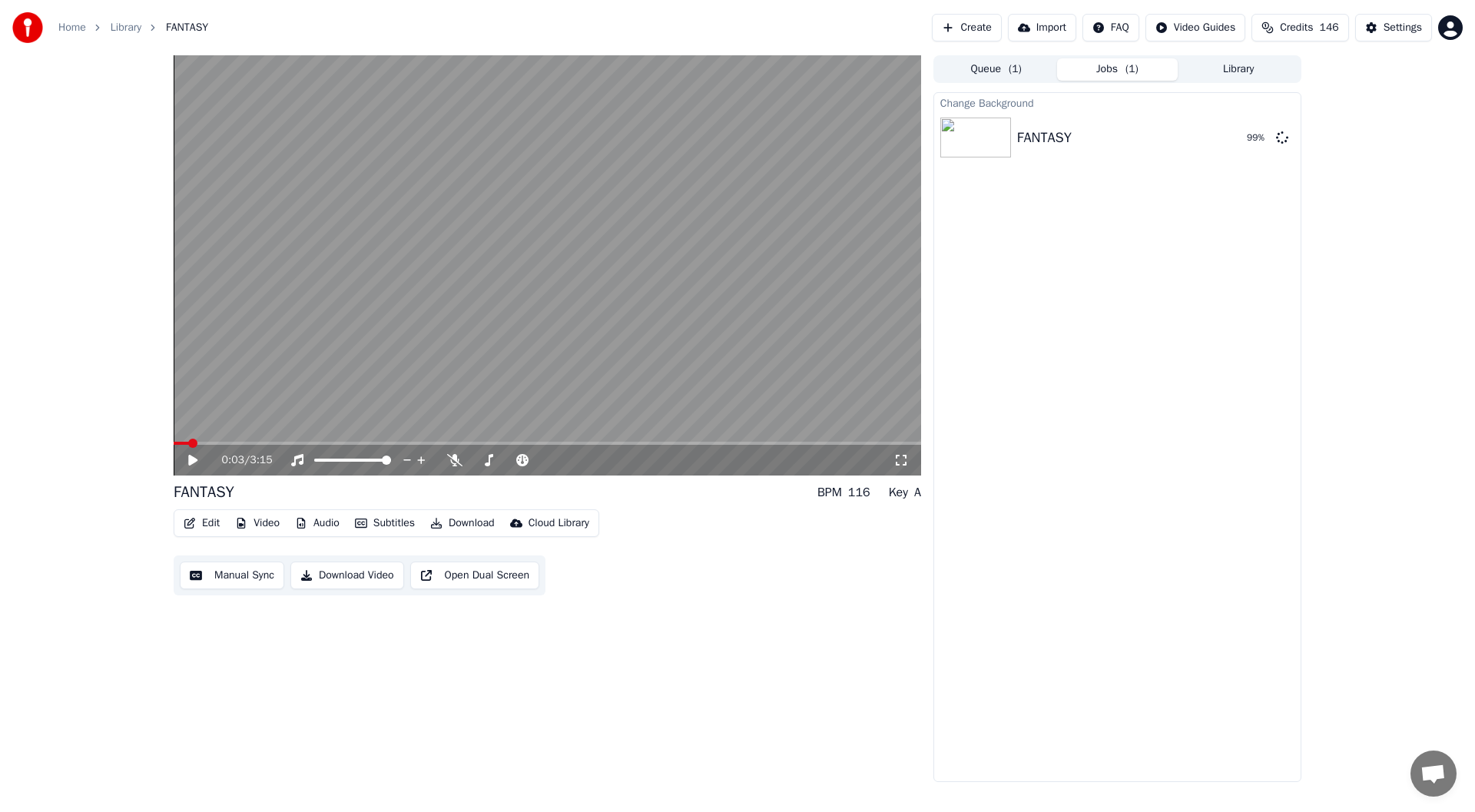 click 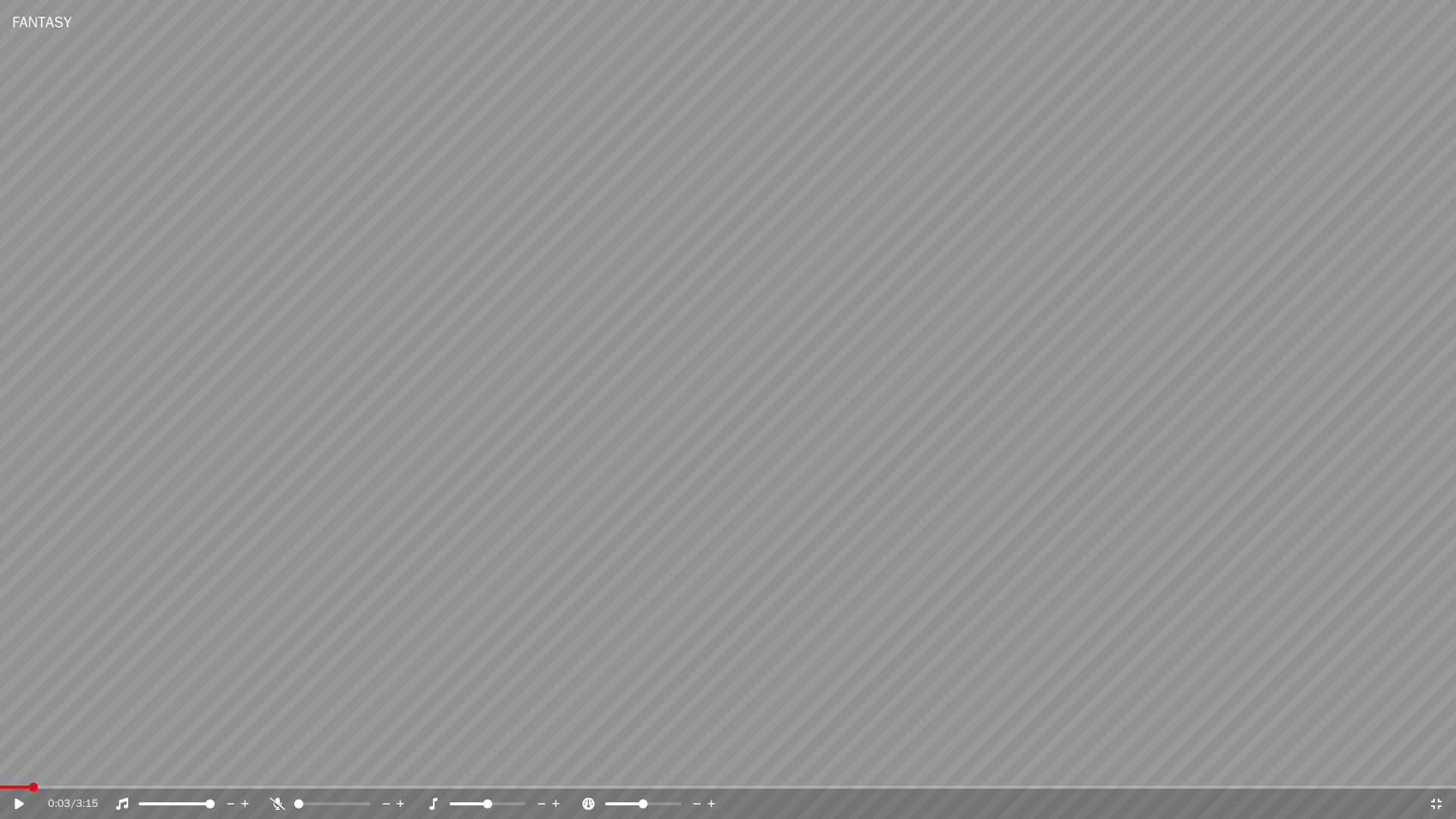 click 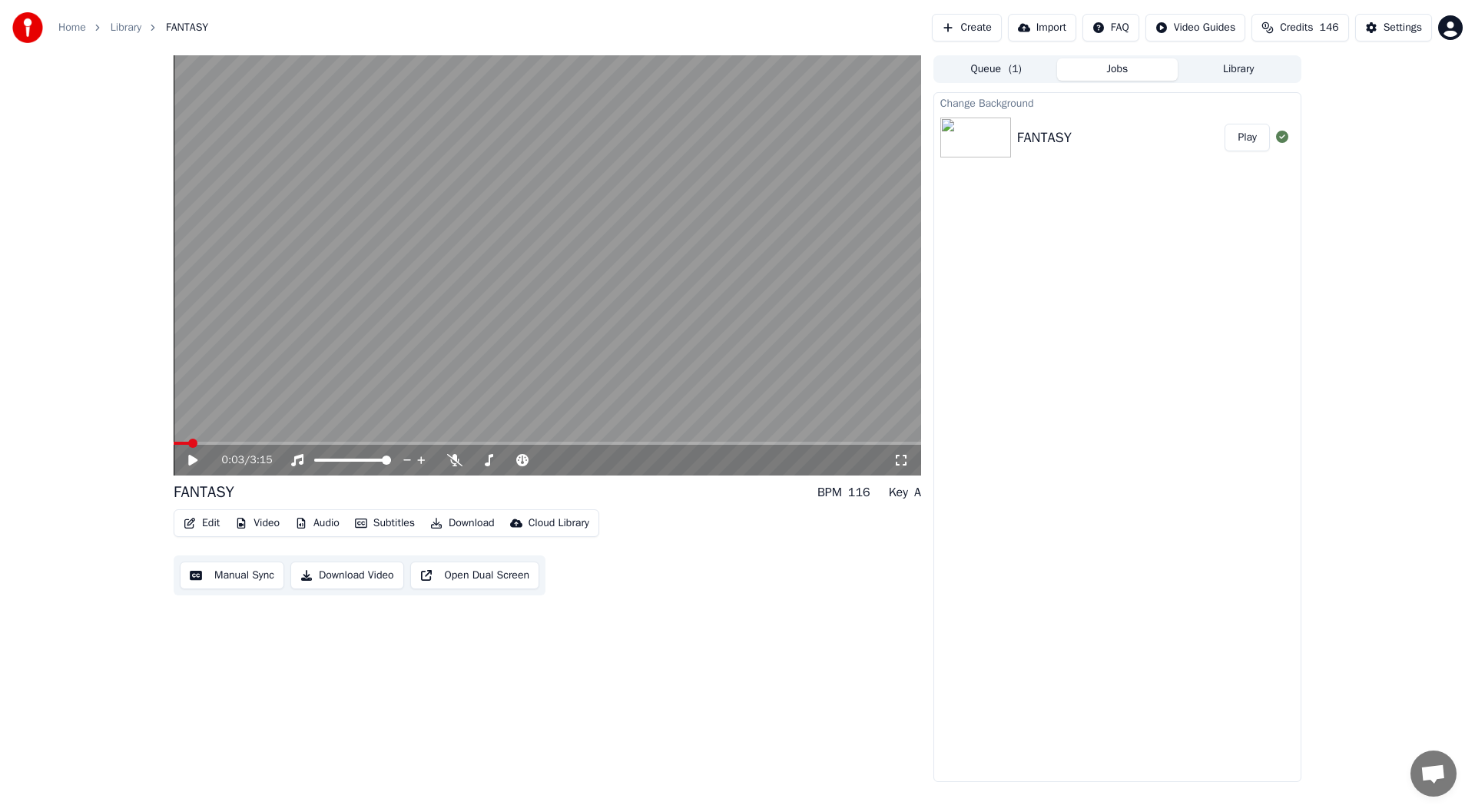 click on "Play" at bounding box center (1247, 138) 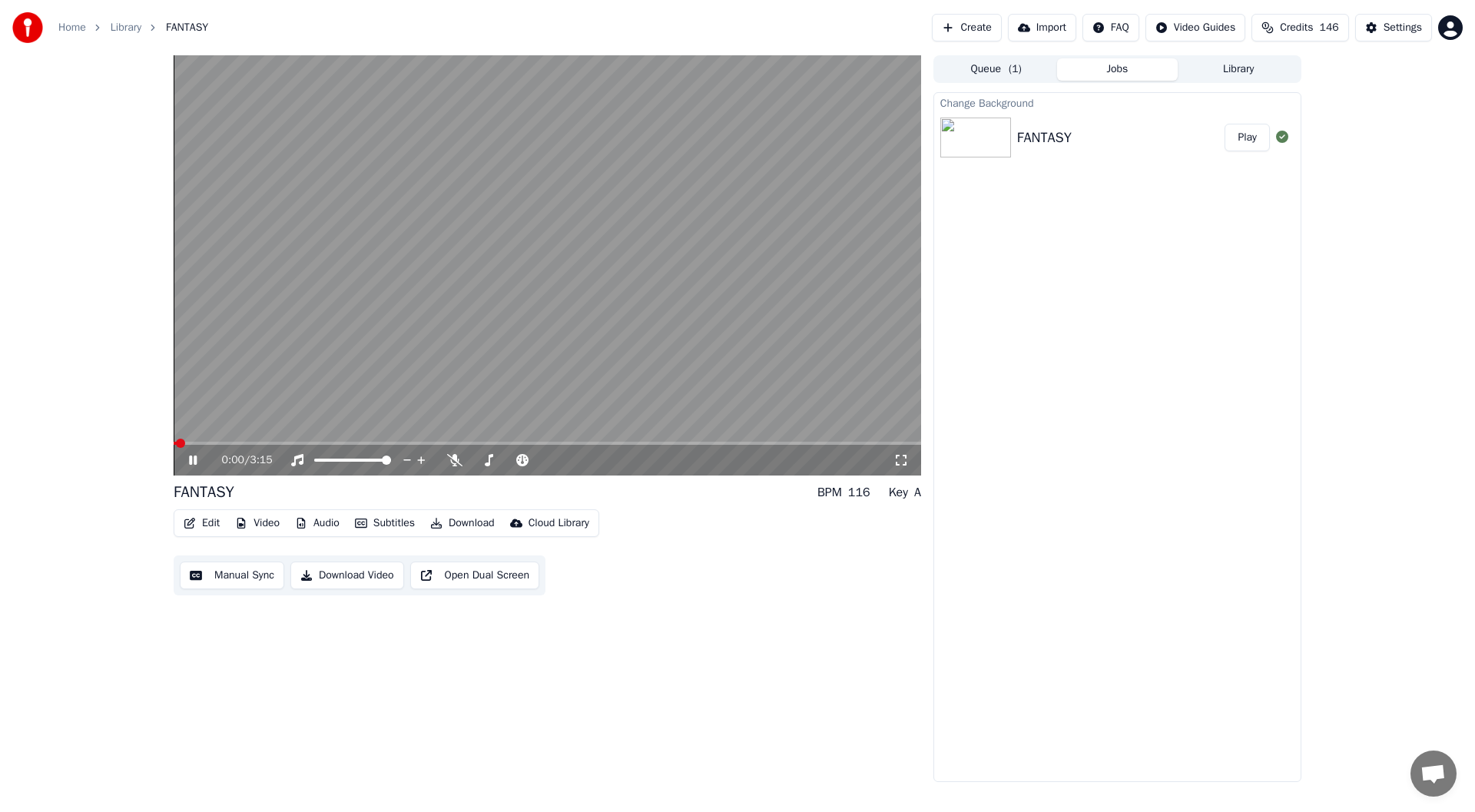 click 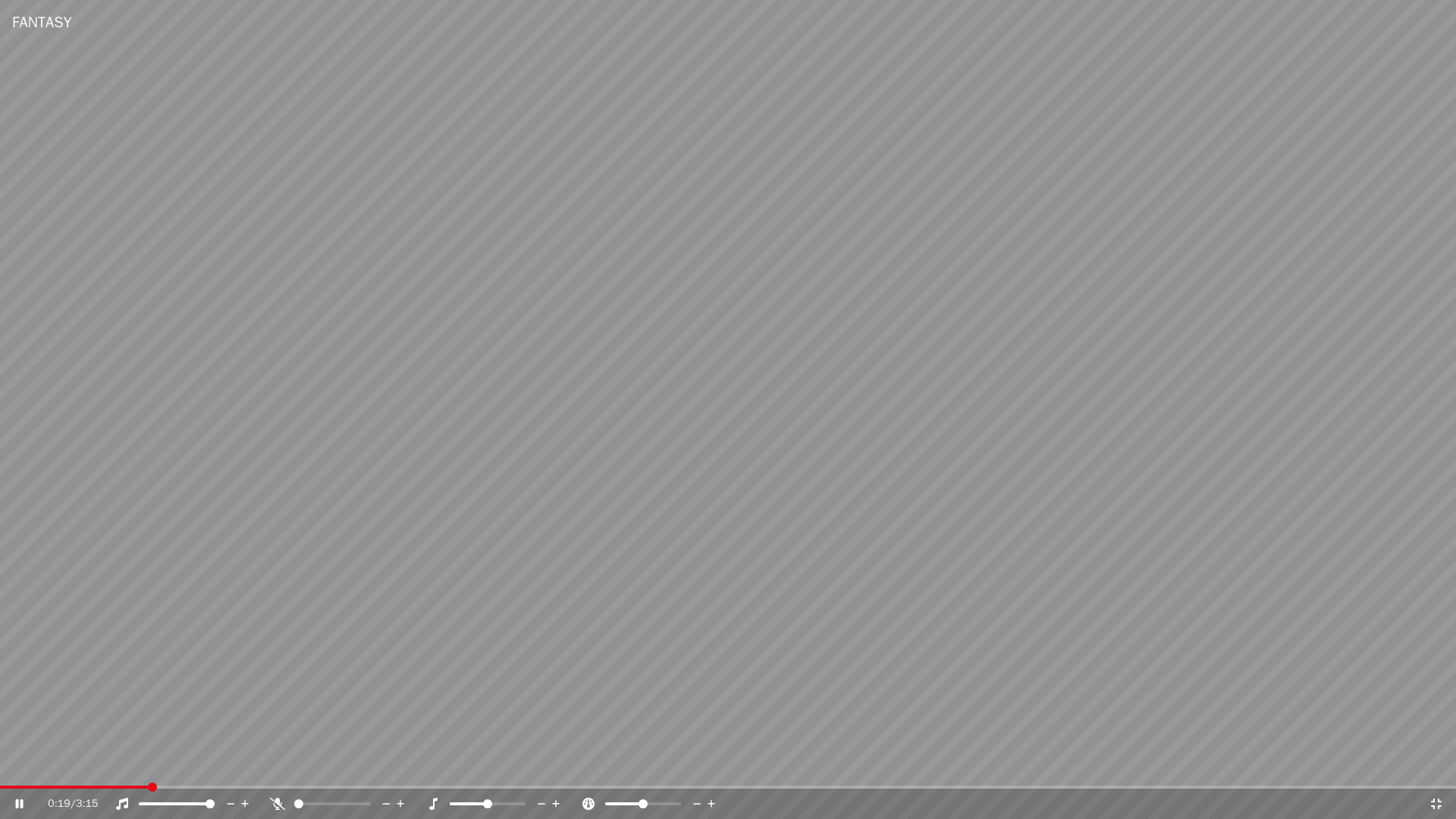 click 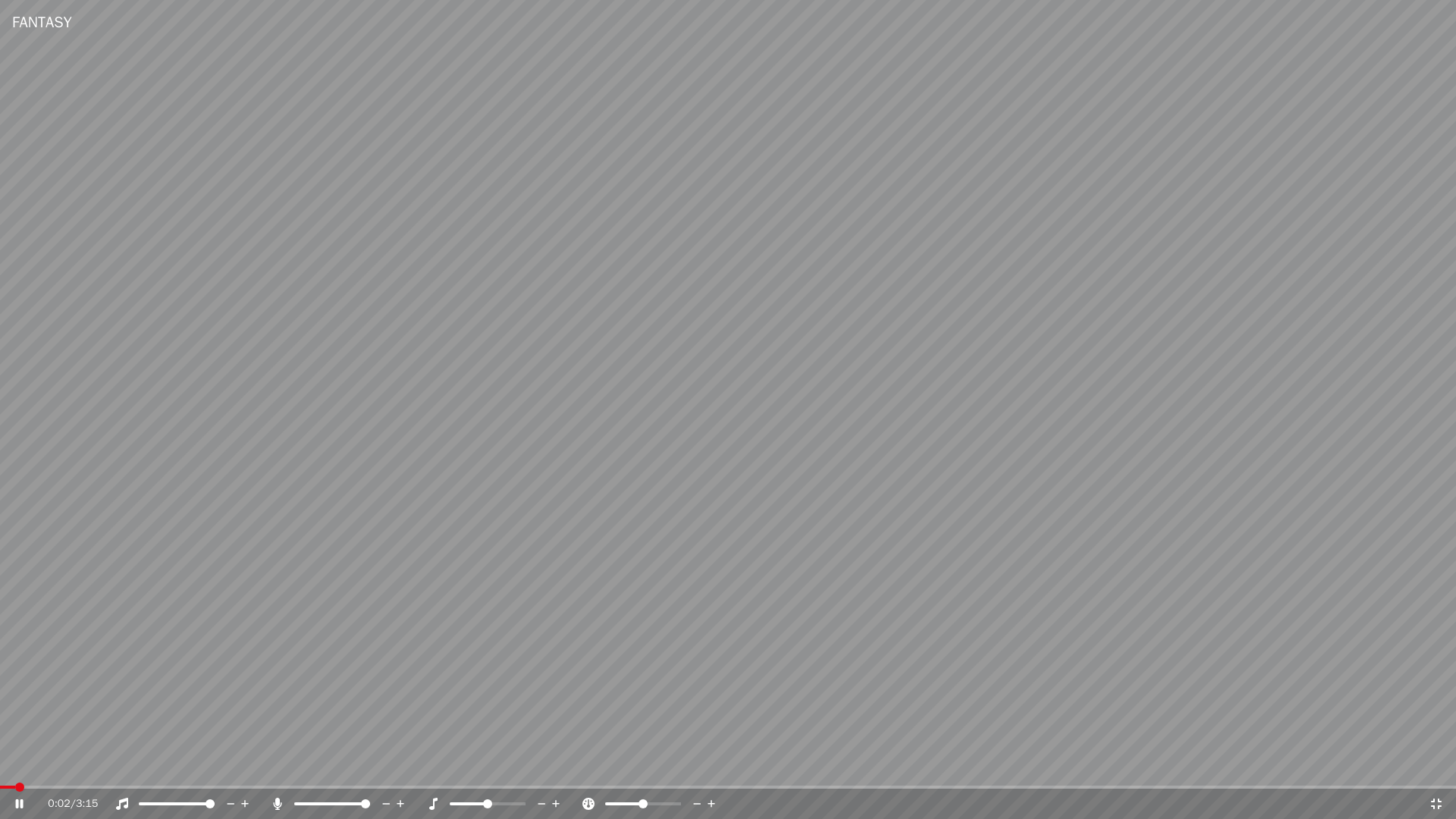 click at bounding box center [8, 787] 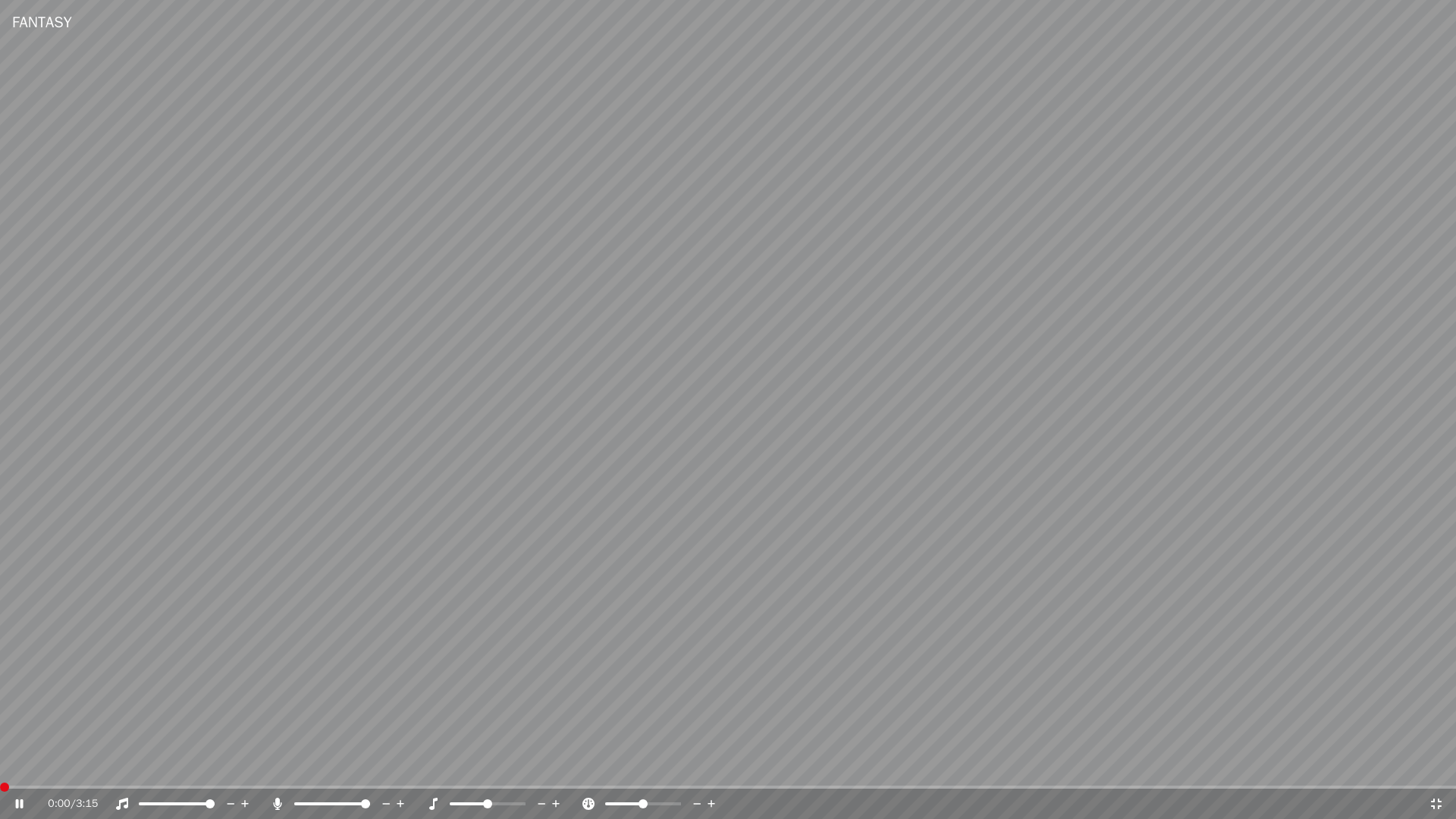 click at bounding box center (5, 787) 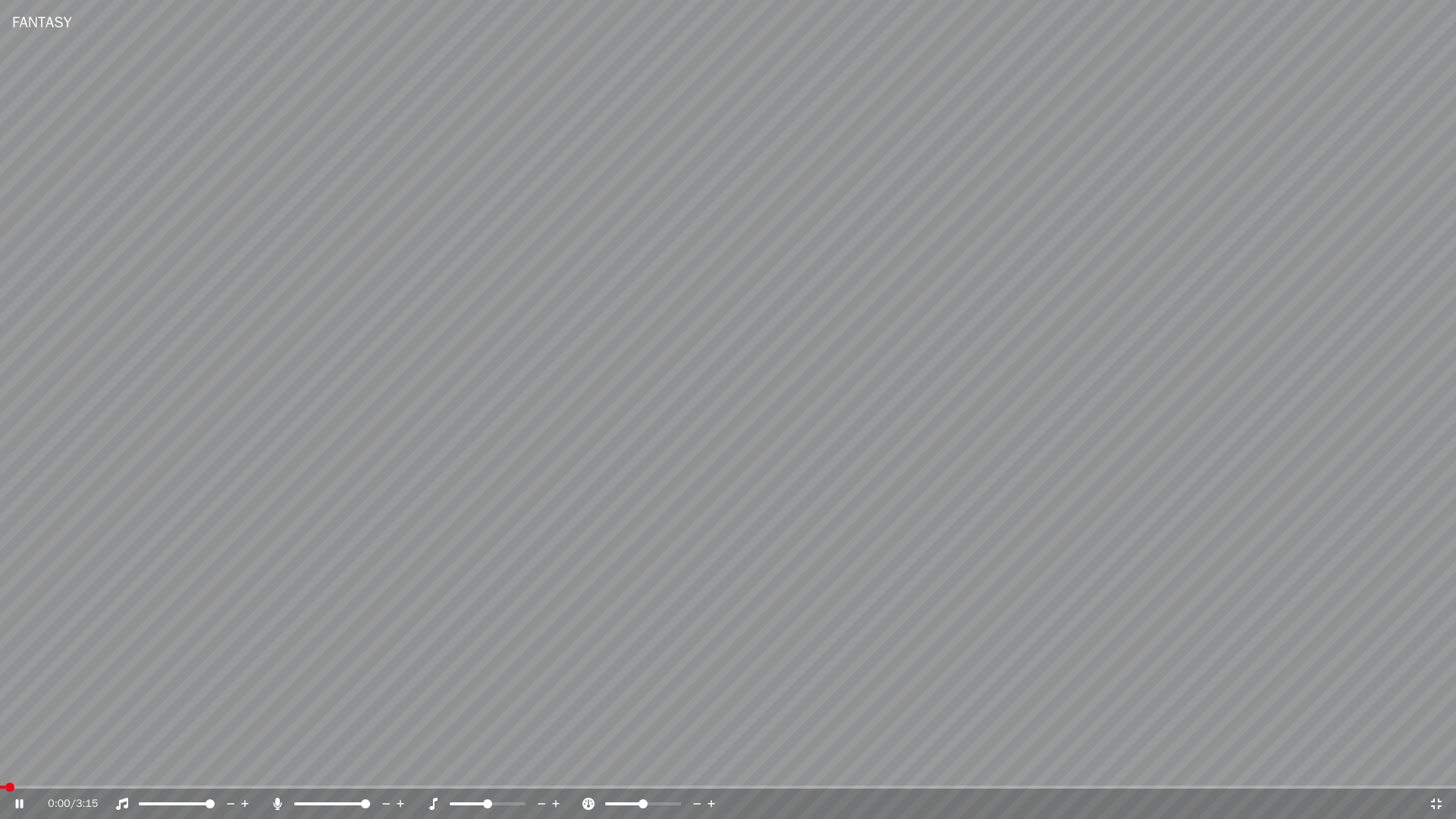 click 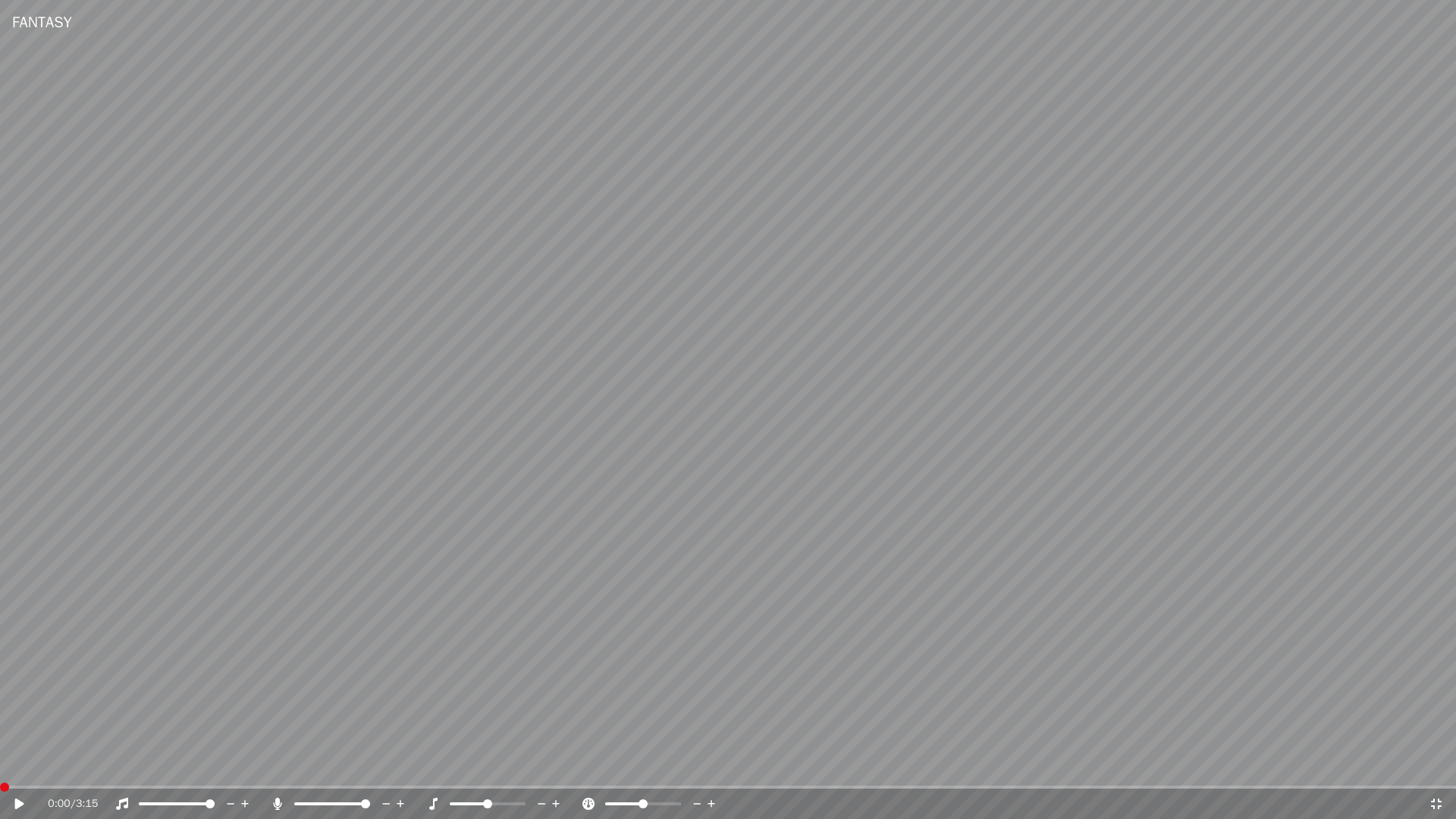 click at bounding box center (5, 787) 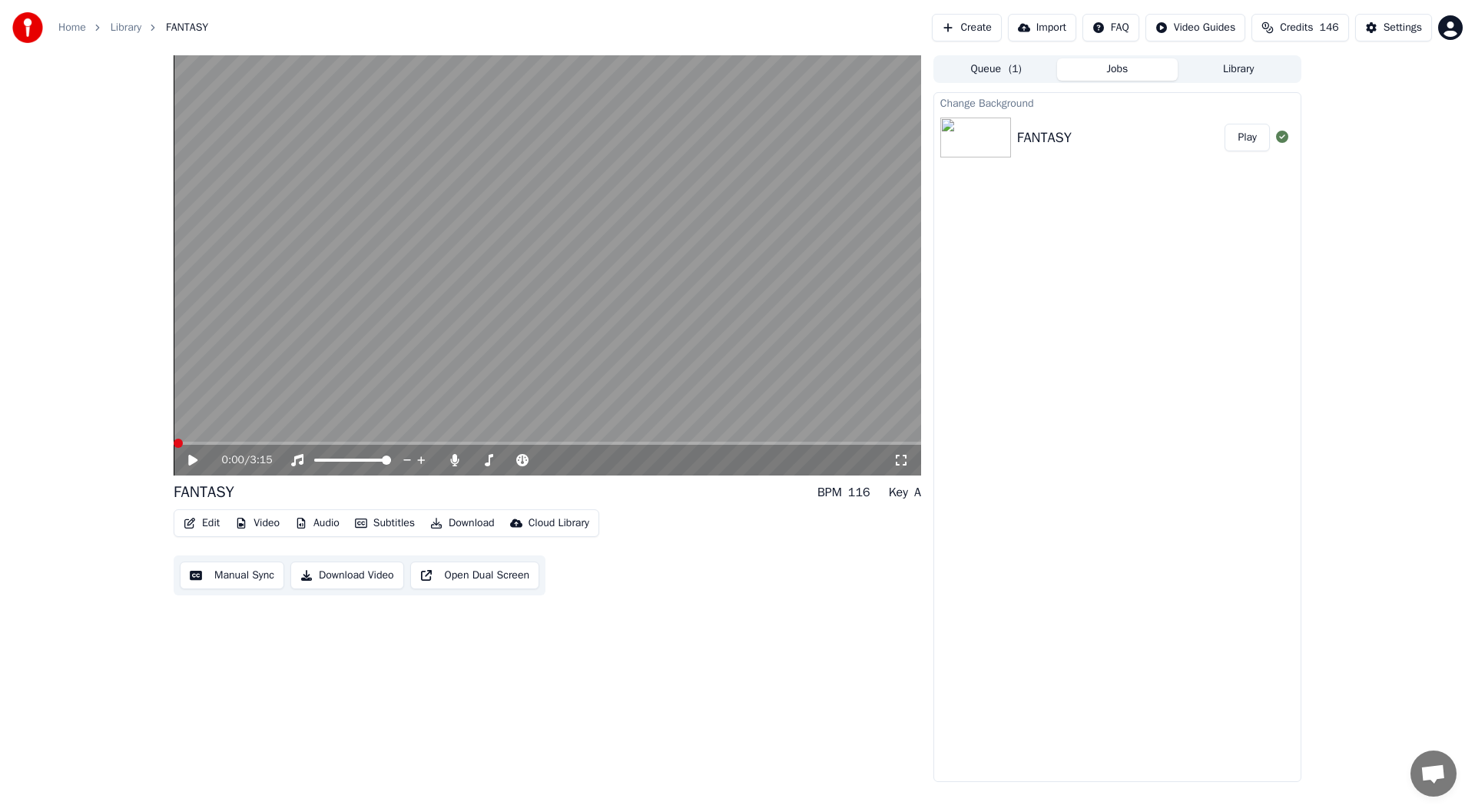 click at bounding box center [178, 443] 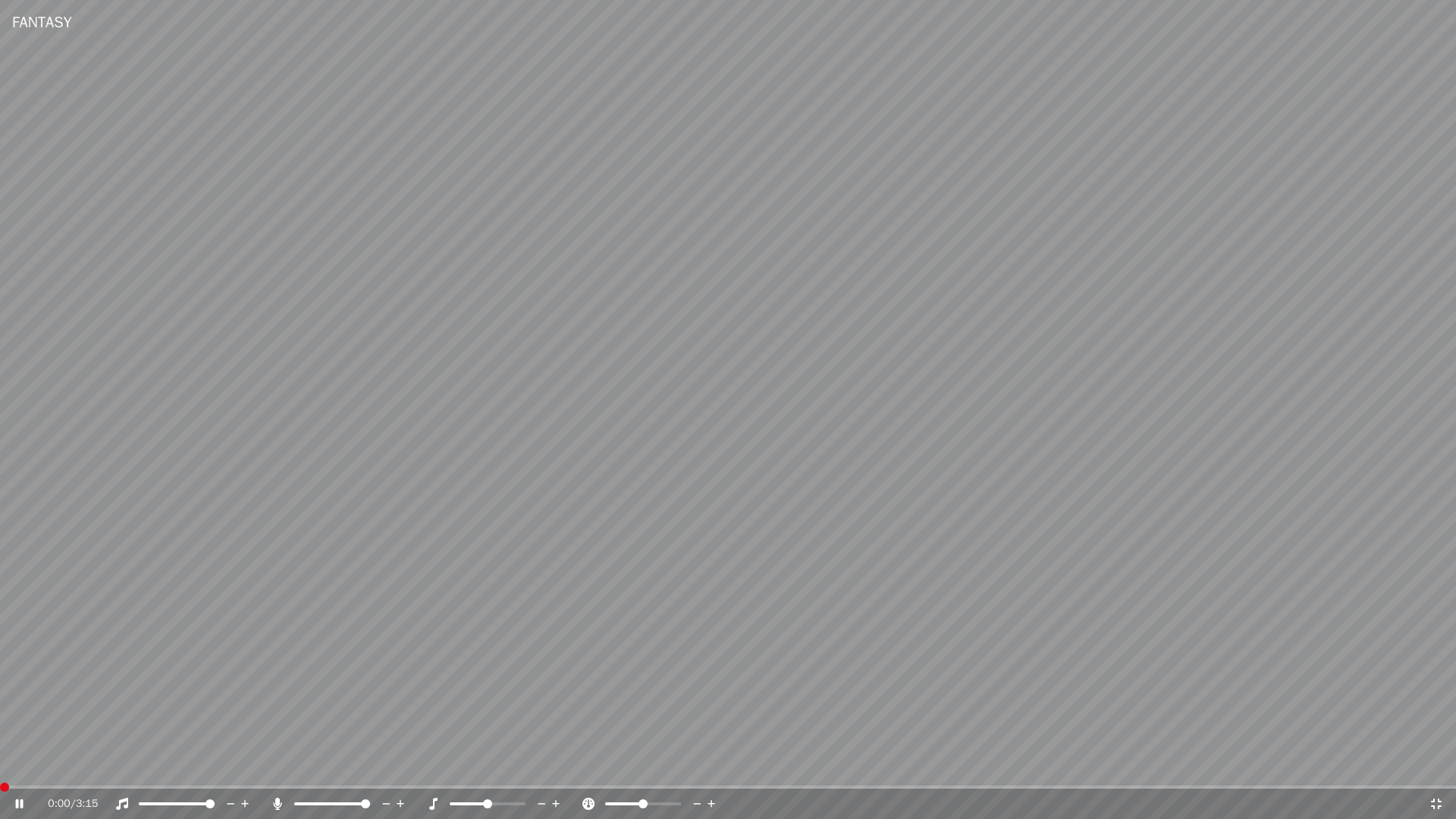 click 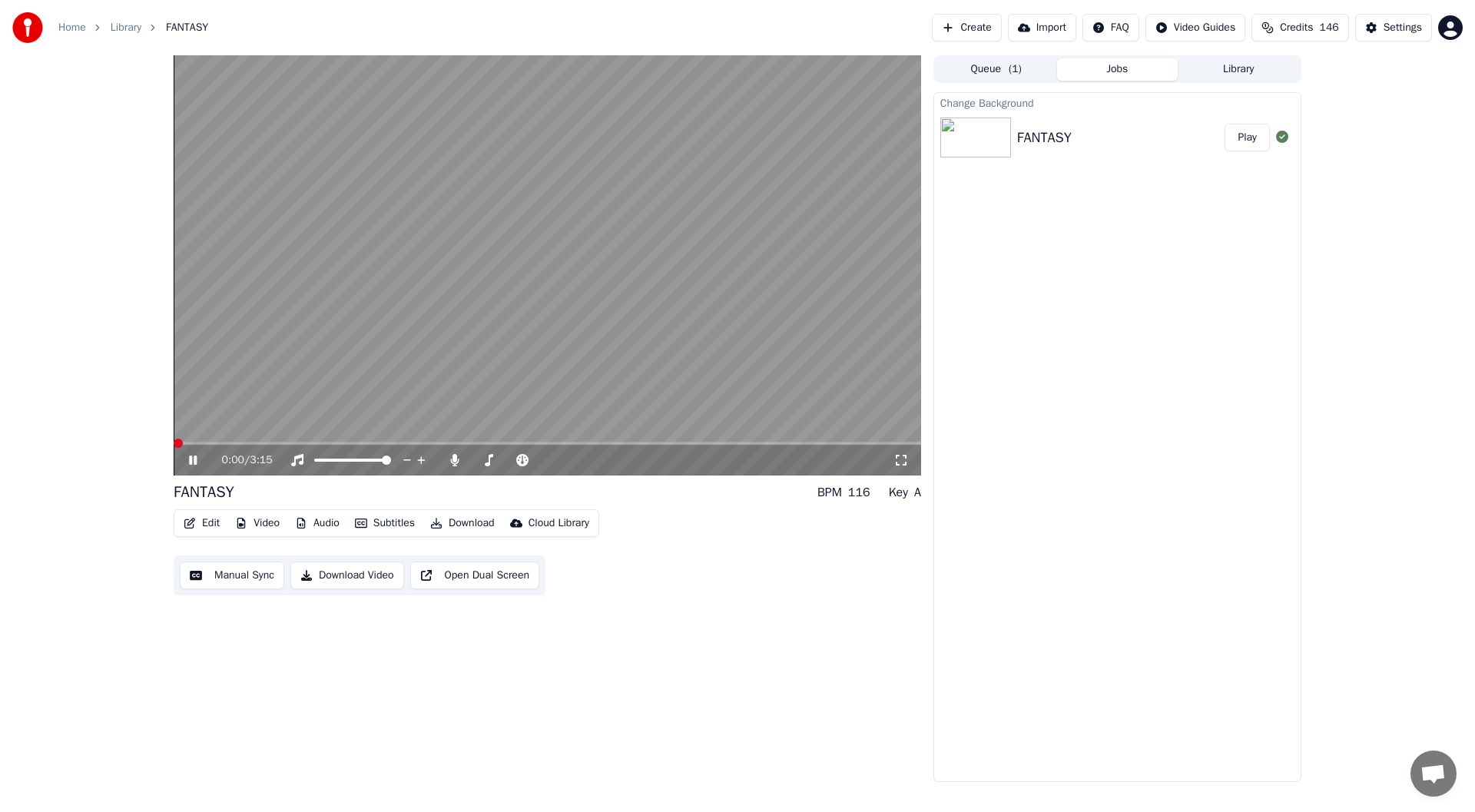 click 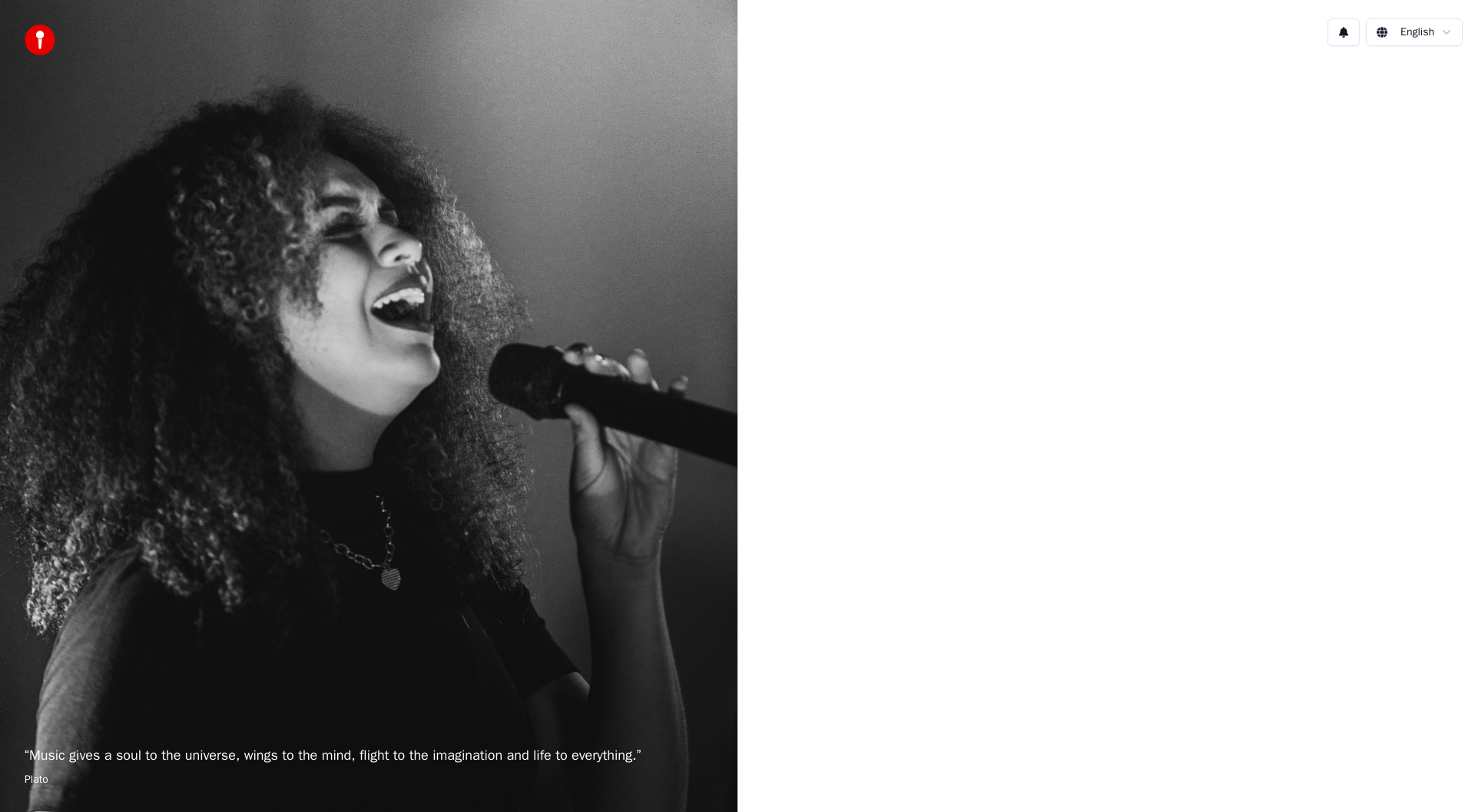 scroll, scrollTop: 0, scrollLeft: 0, axis: both 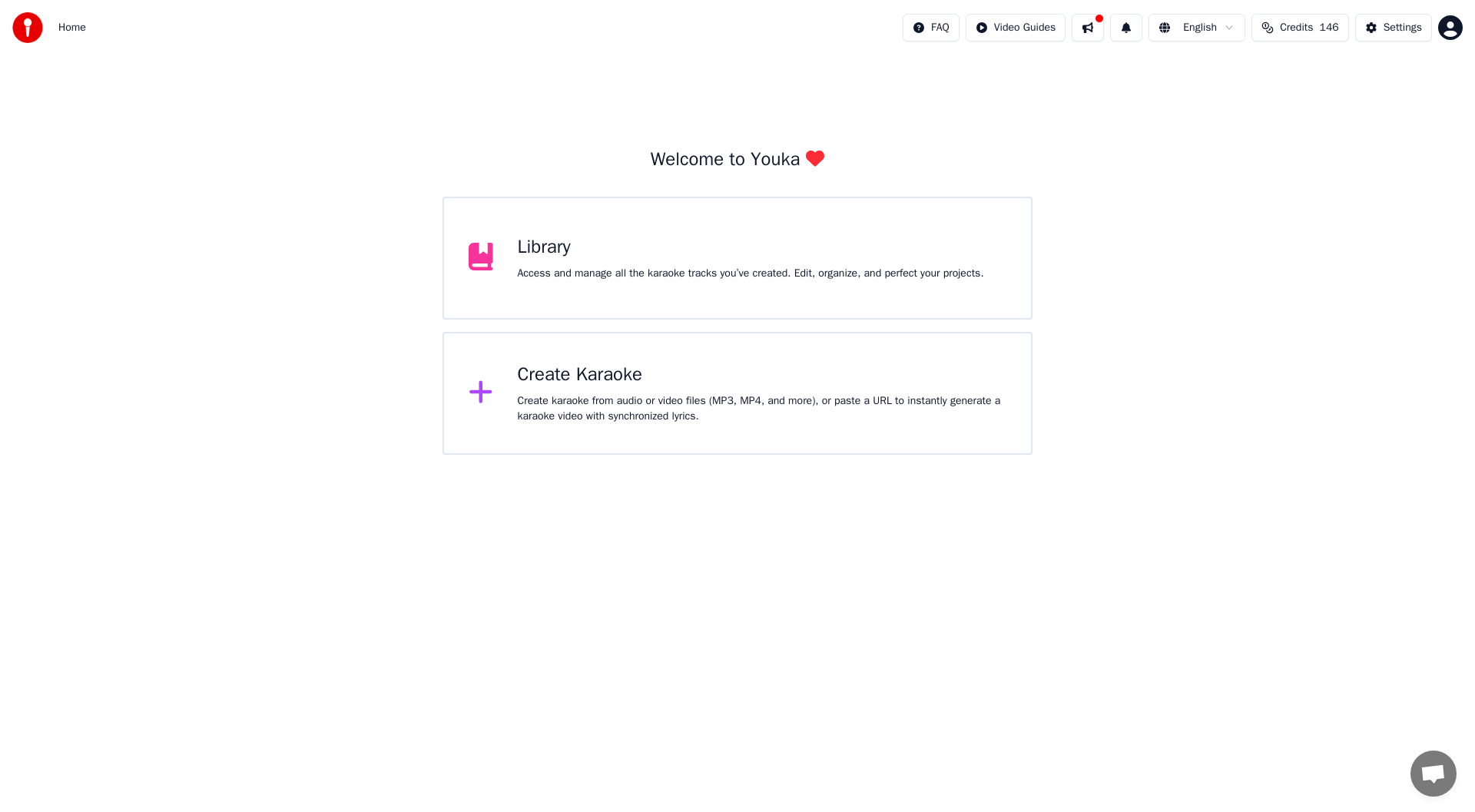 click on "Library" at bounding box center [751, 247] 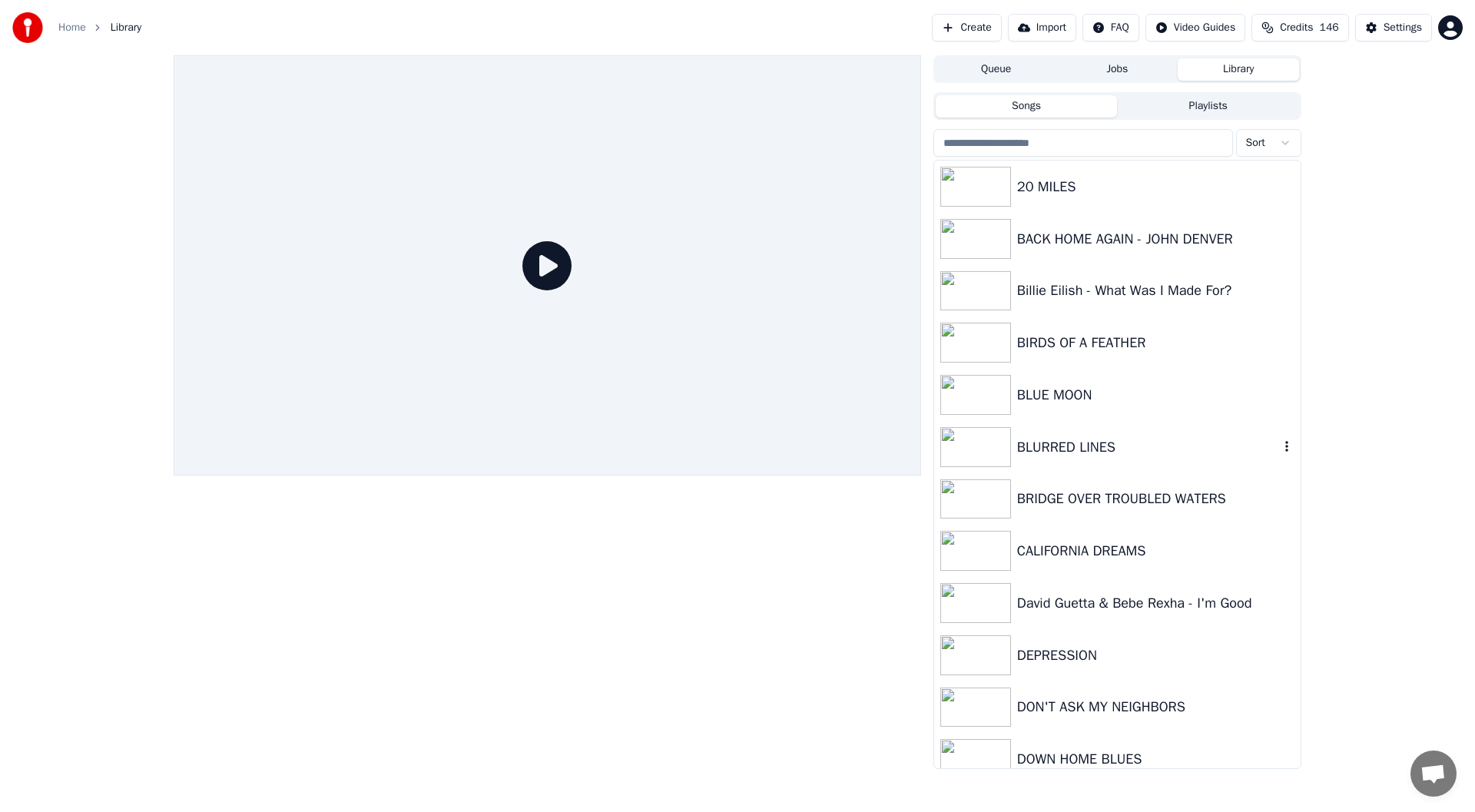scroll, scrollTop: 154, scrollLeft: 0, axis: vertical 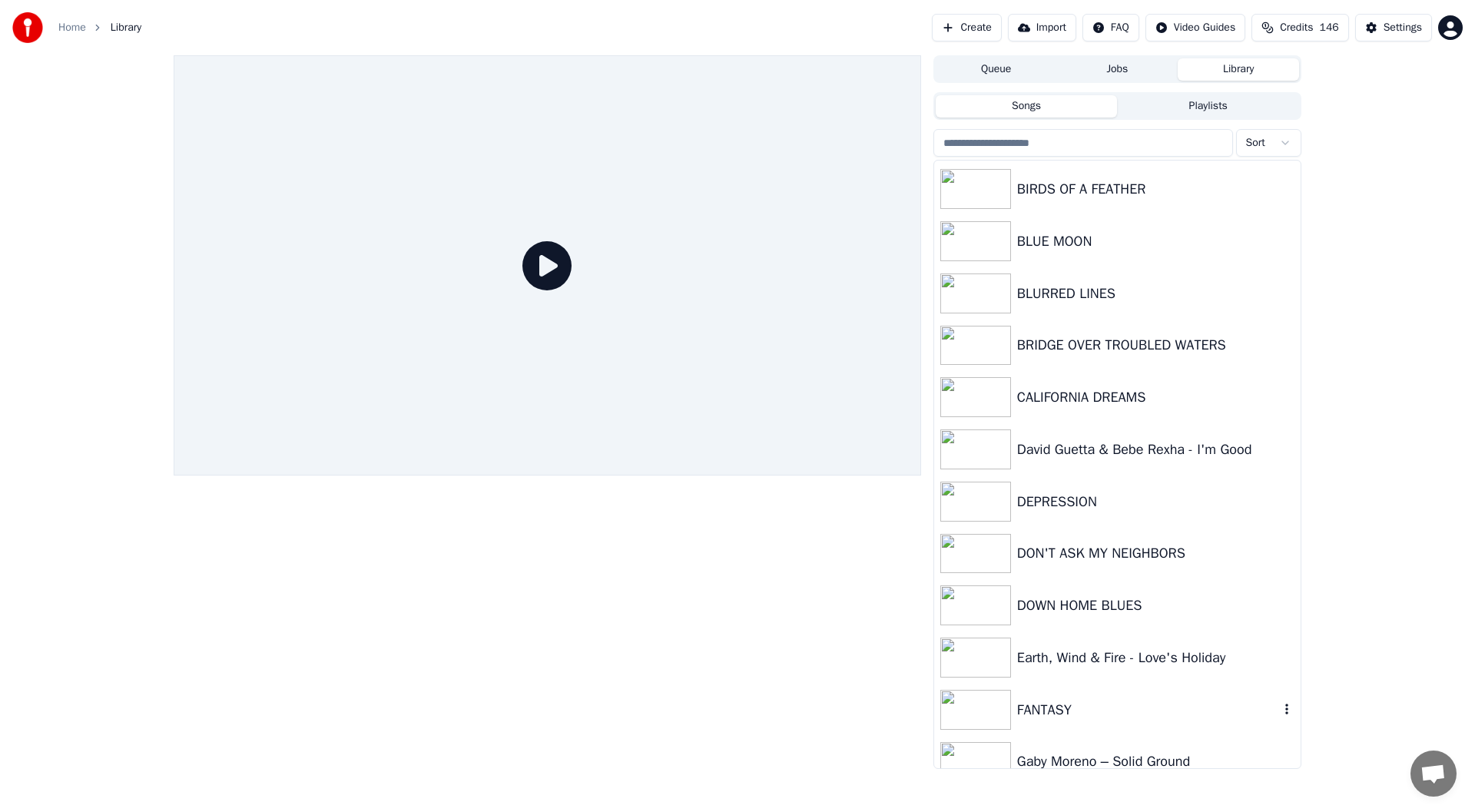 click on "FANTASY" at bounding box center [1148, 710] 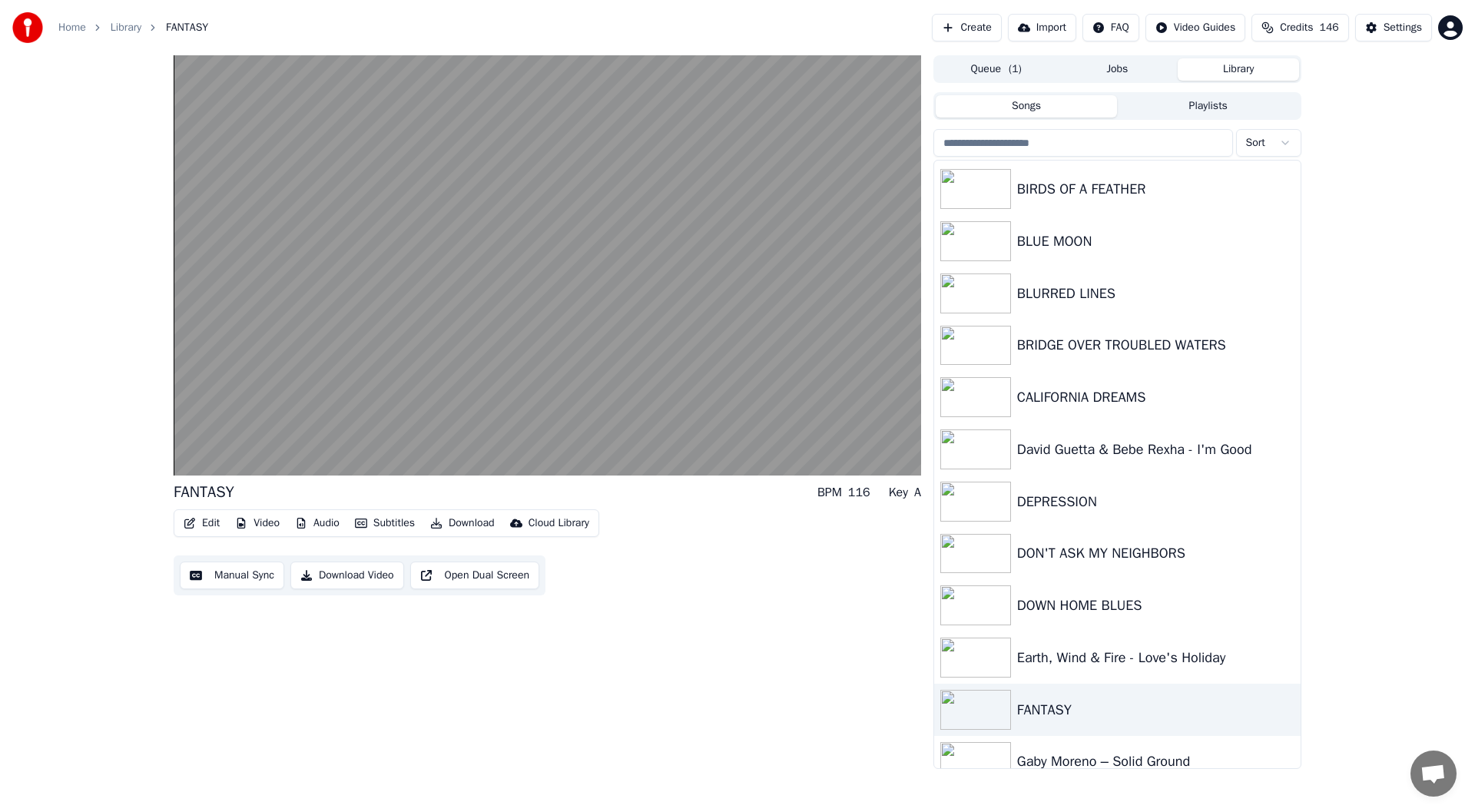 click on "Video" at bounding box center (257, 523) 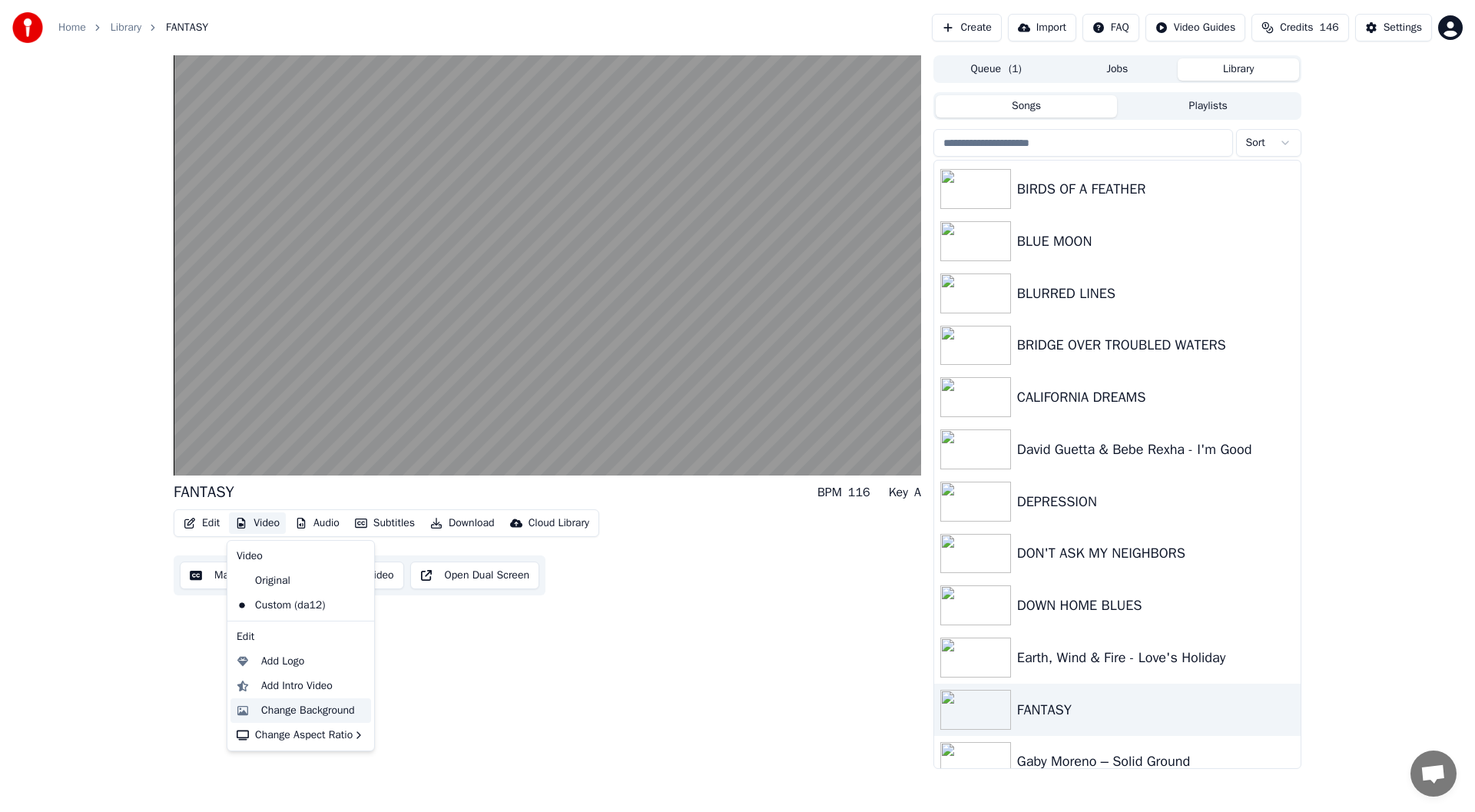 click on "Change Background" at bounding box center [308, 711] 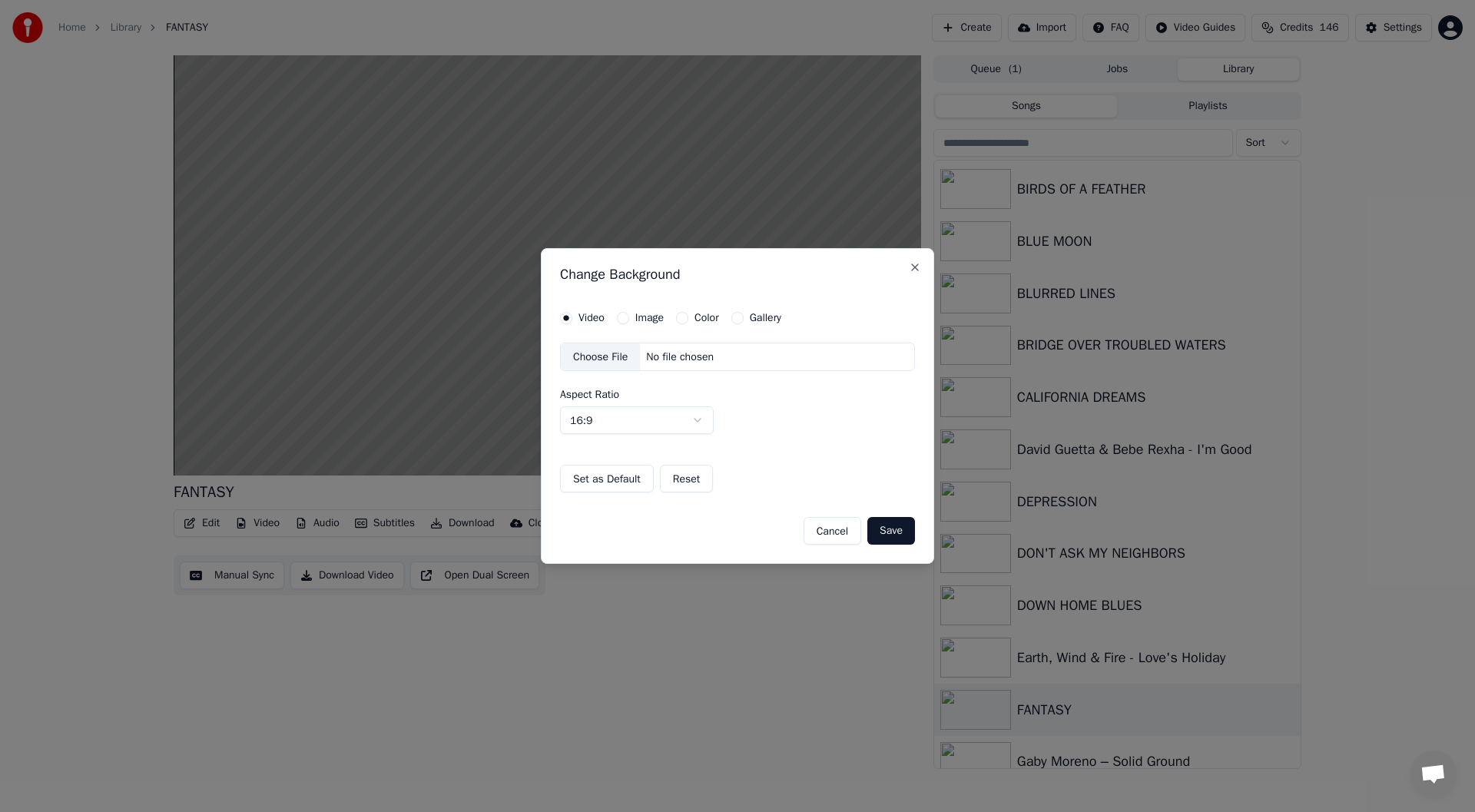 click on "Cancel Save" at bounding box center [738, 525] 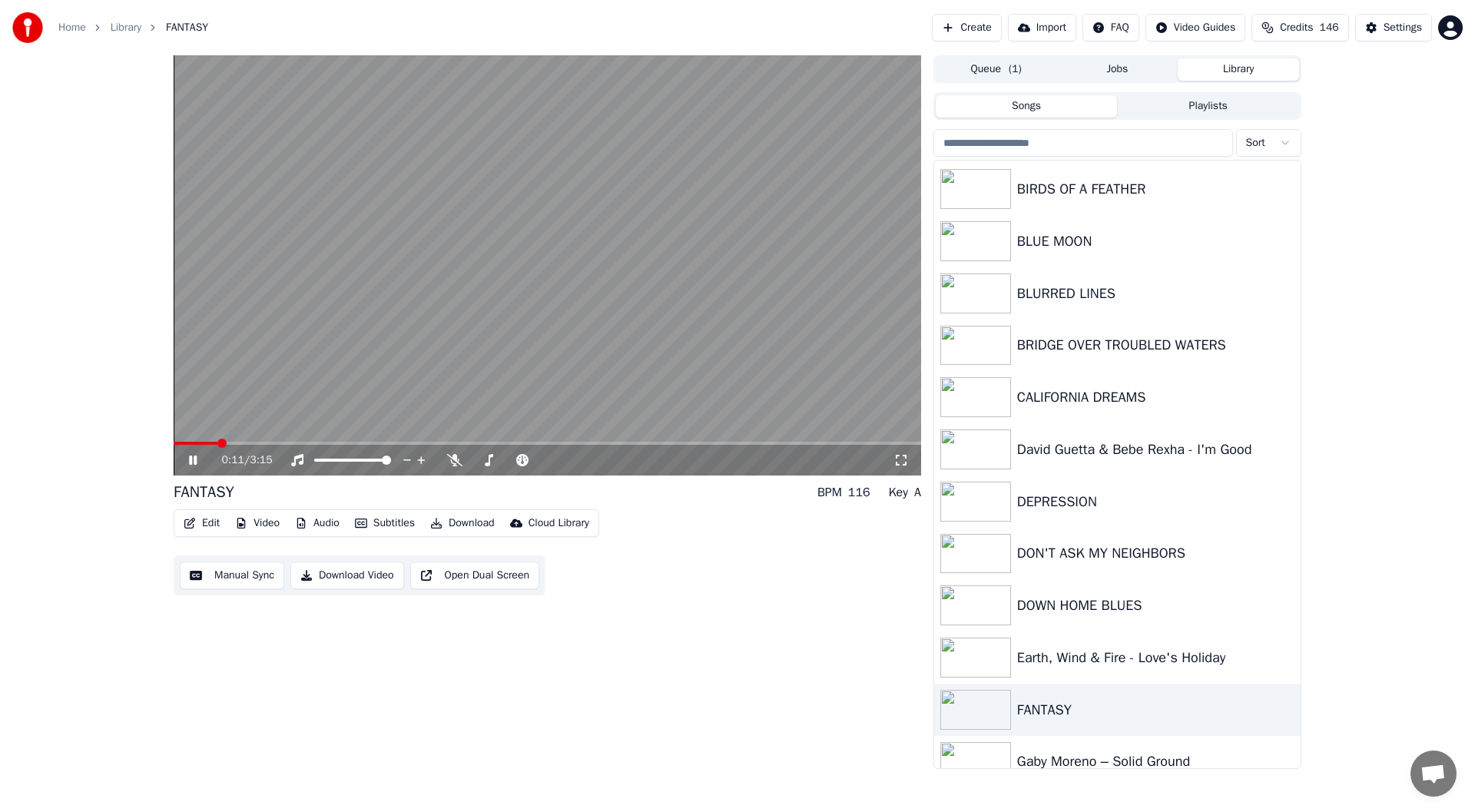 click 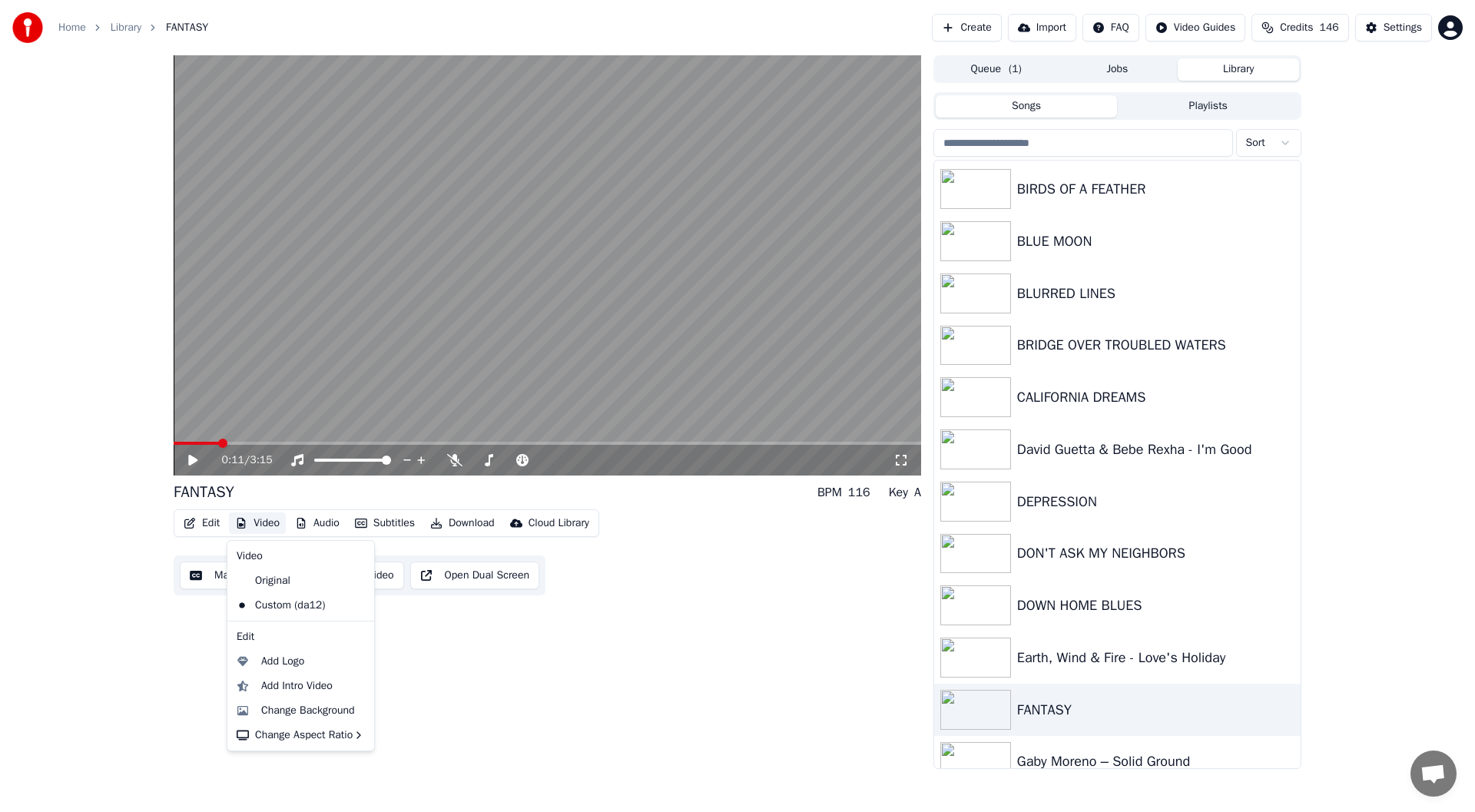 click on "Video" at bounding box center [257, 523] 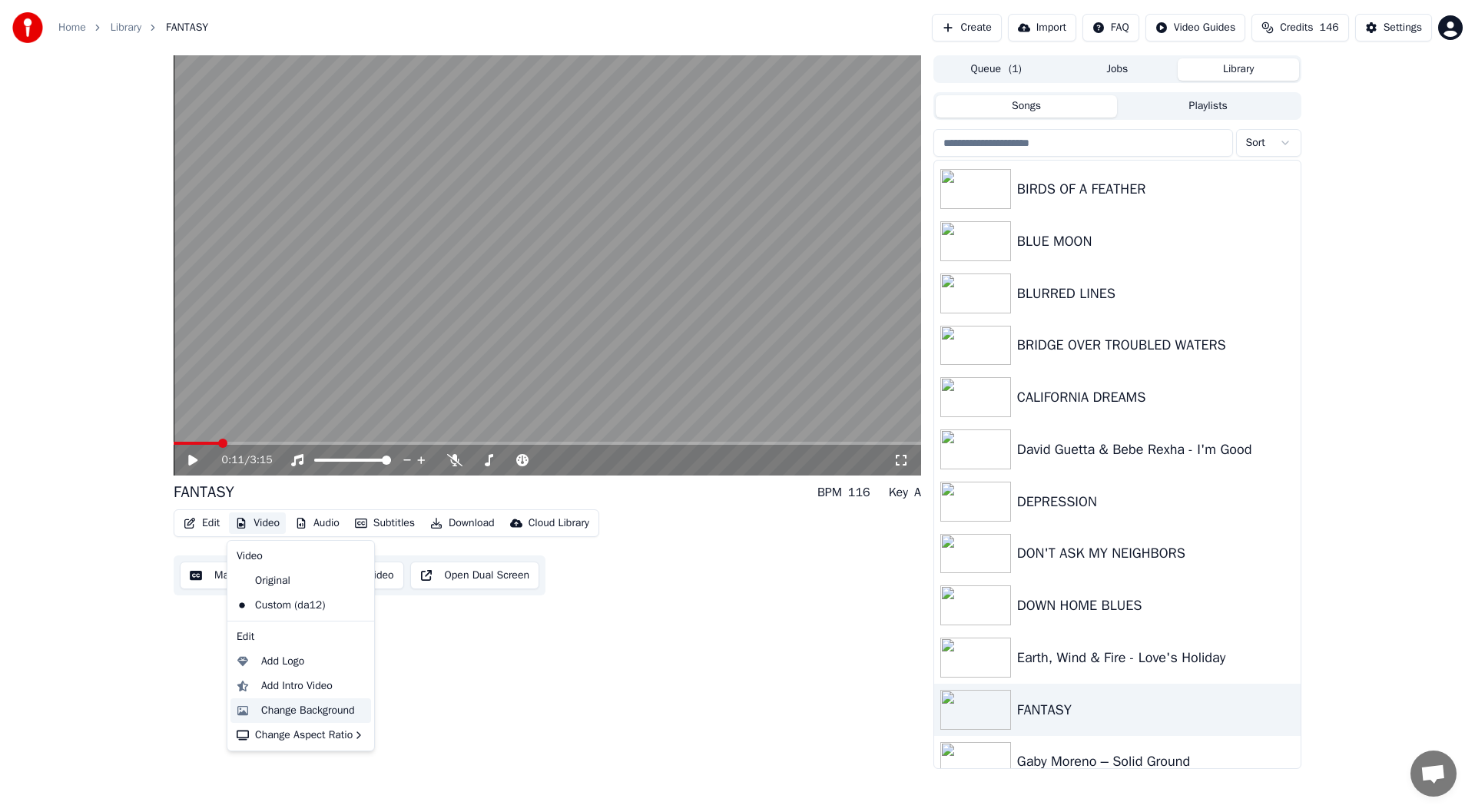 click on "Change Background" at bounding box center (308, 711) 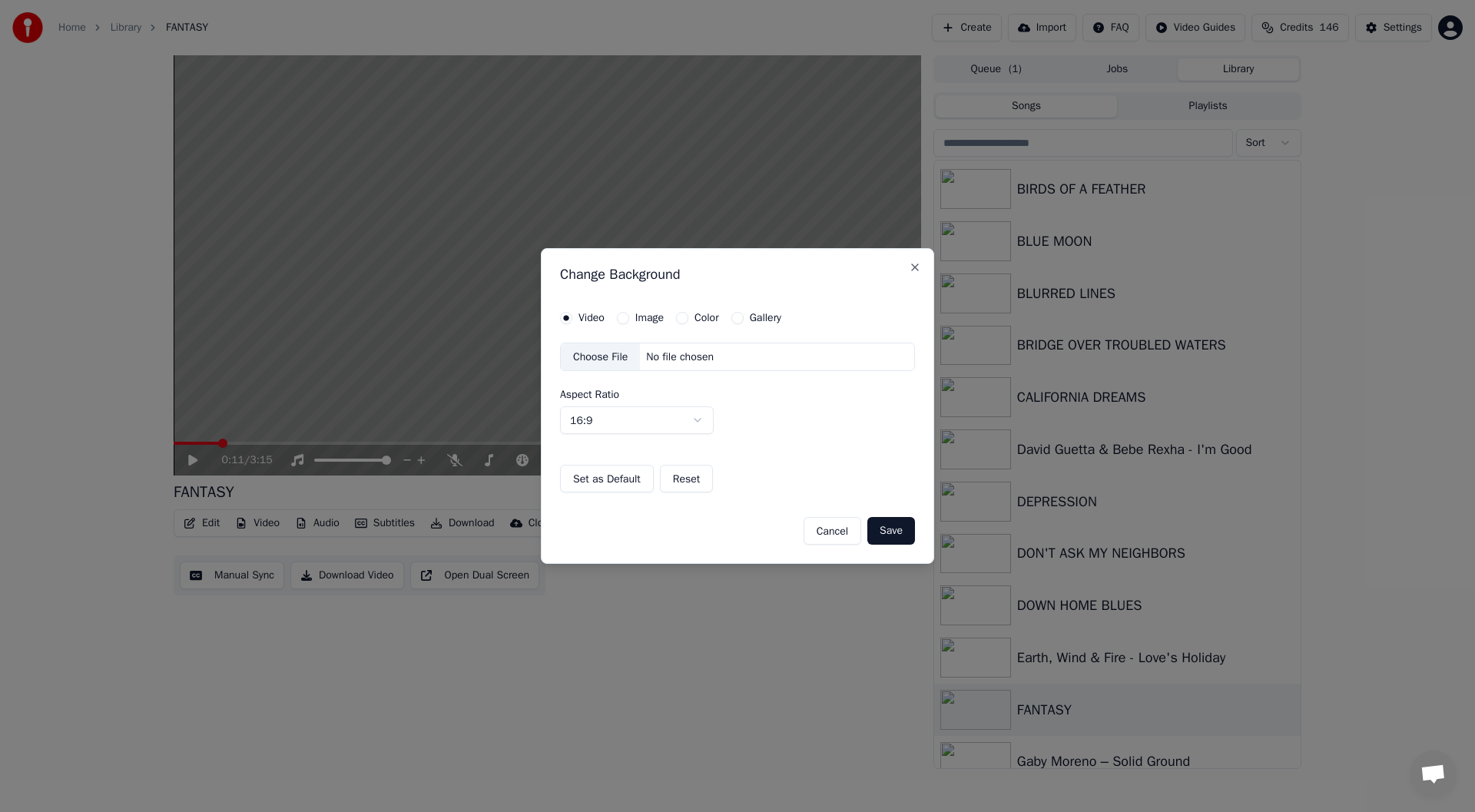 click on "Choose File" at bounding box center (600, 357) 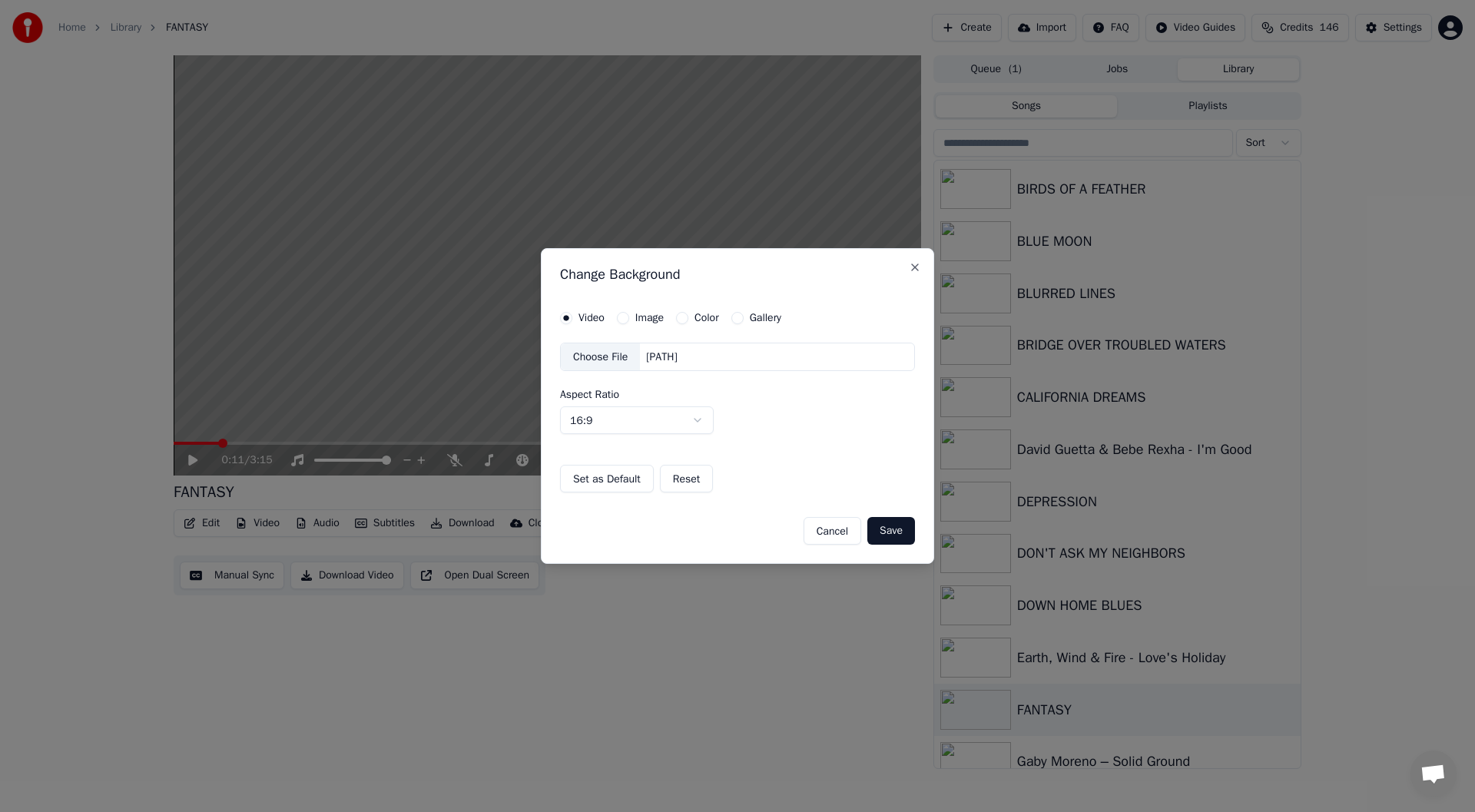 click on "Set as Default" at bounding box center [607, 479] 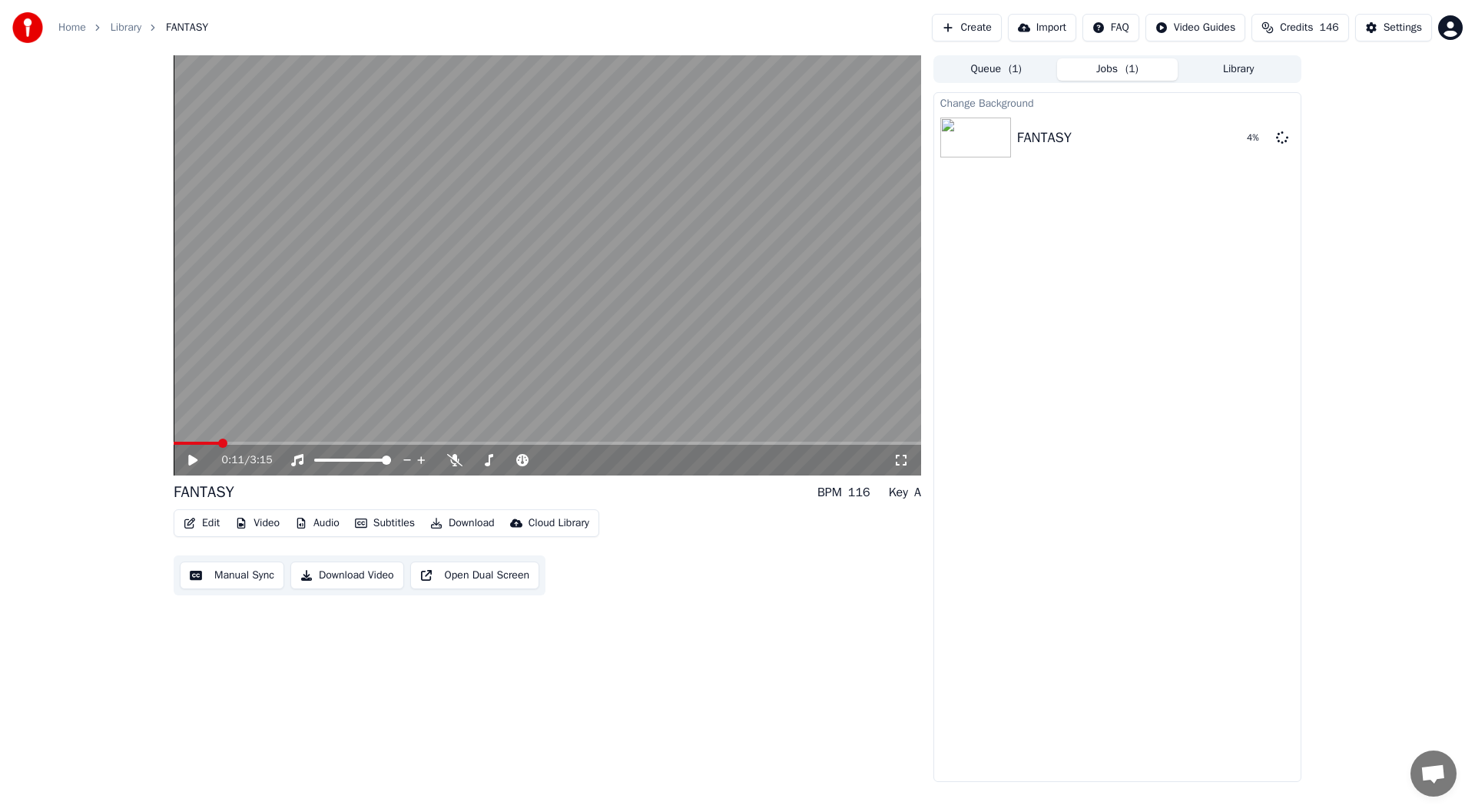 click at bounding box center [547, 265] 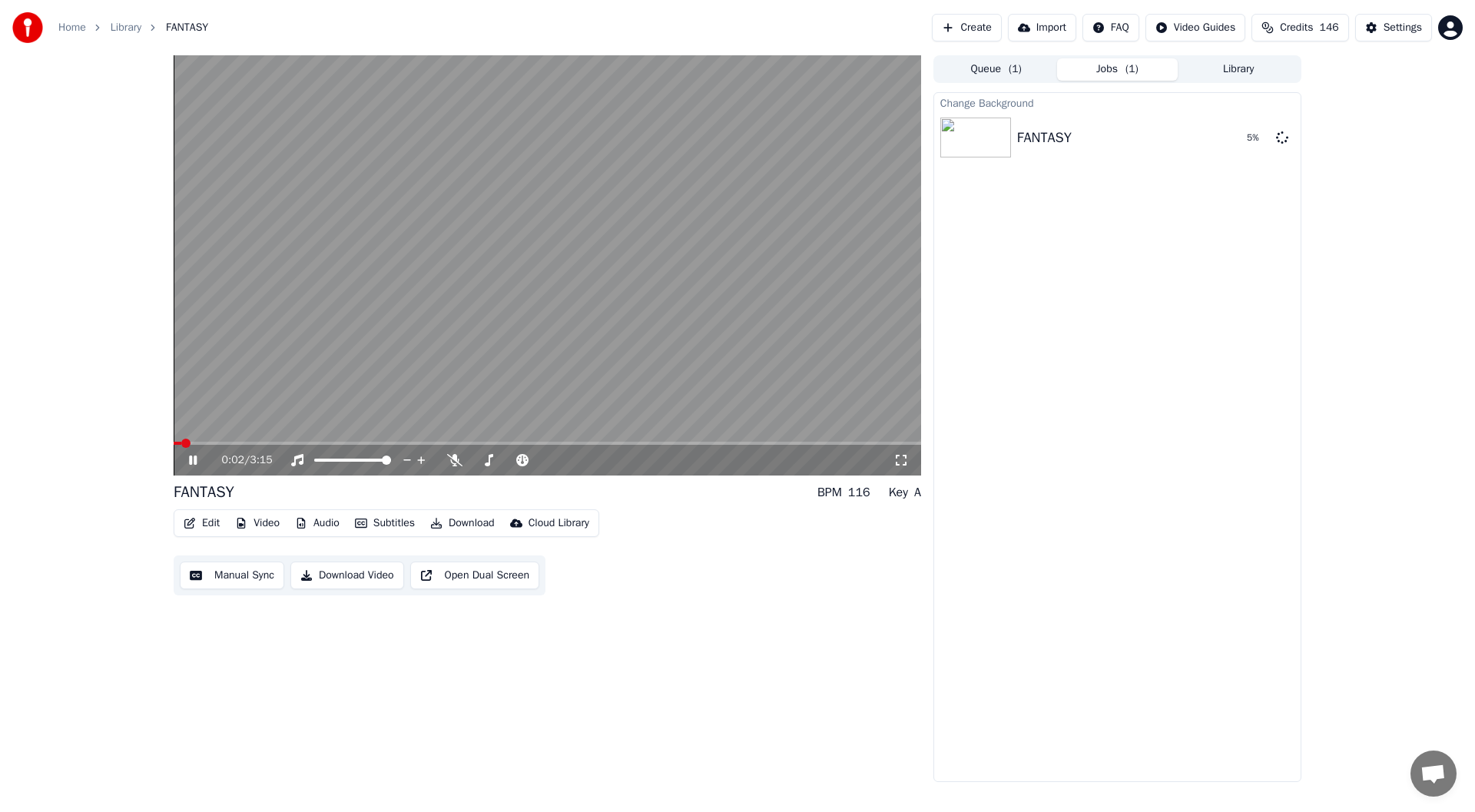 click at bounding box center [177, 443] 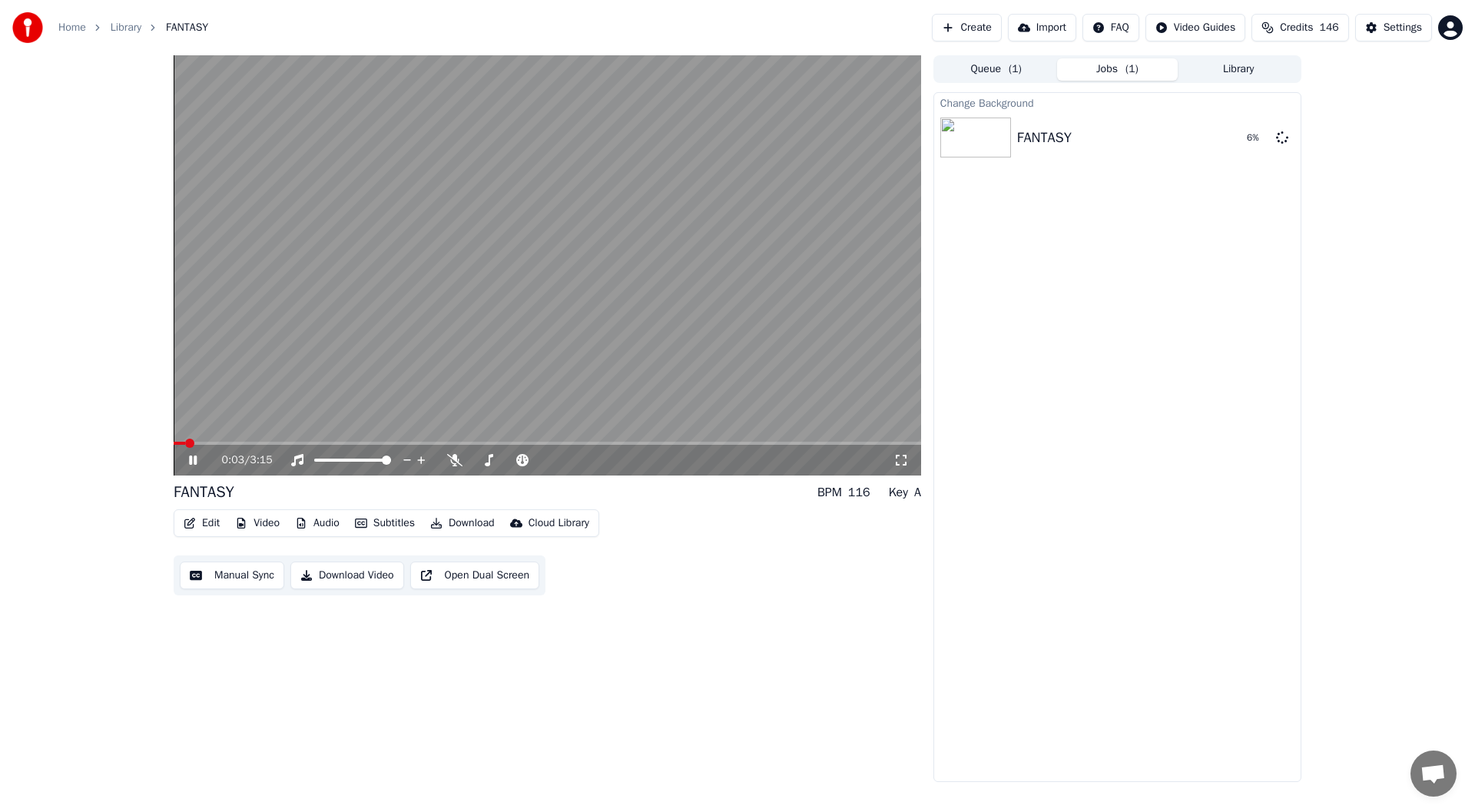 click at bounding box center (190, 443) 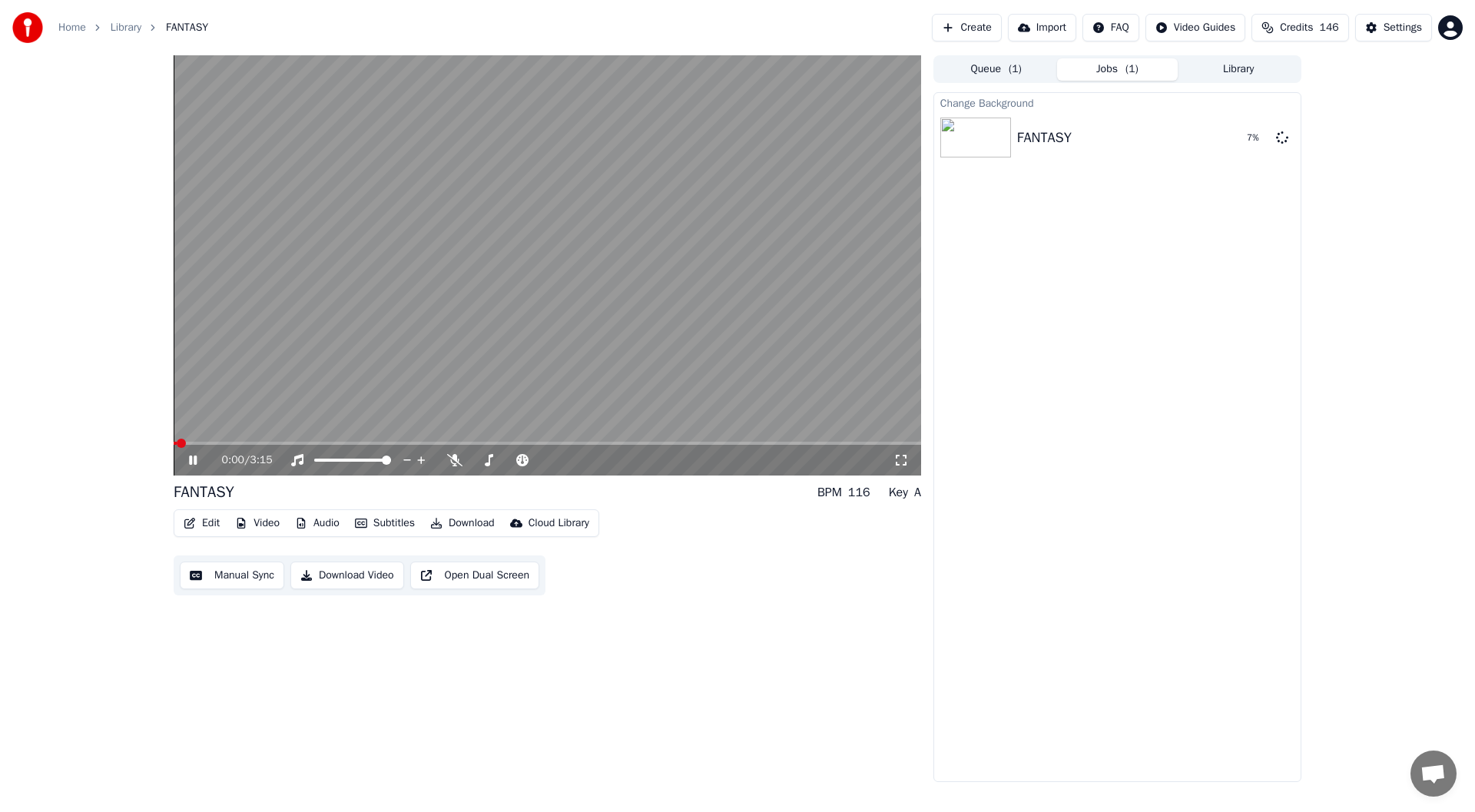 click 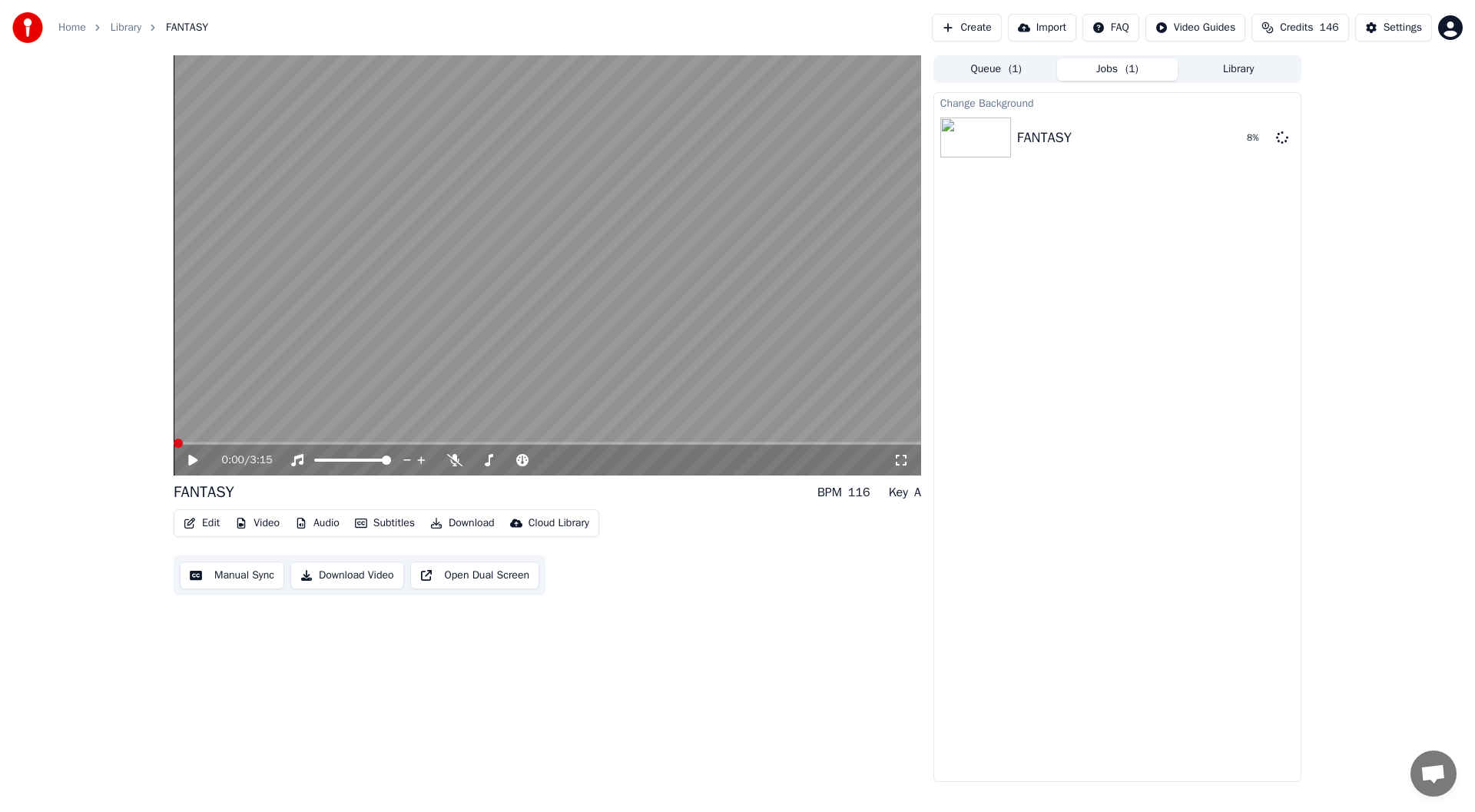 click at bounding box center (178, 443) 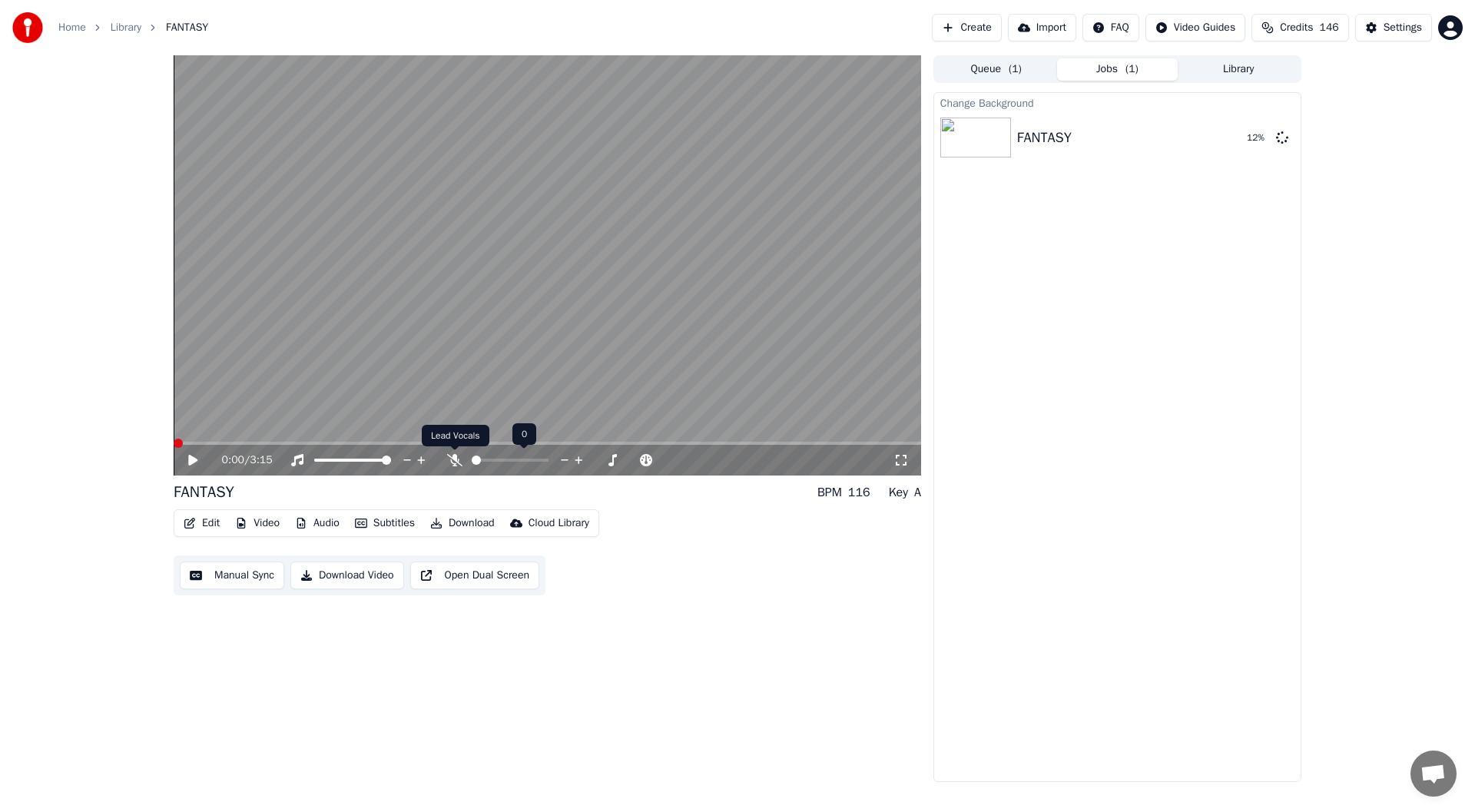 click 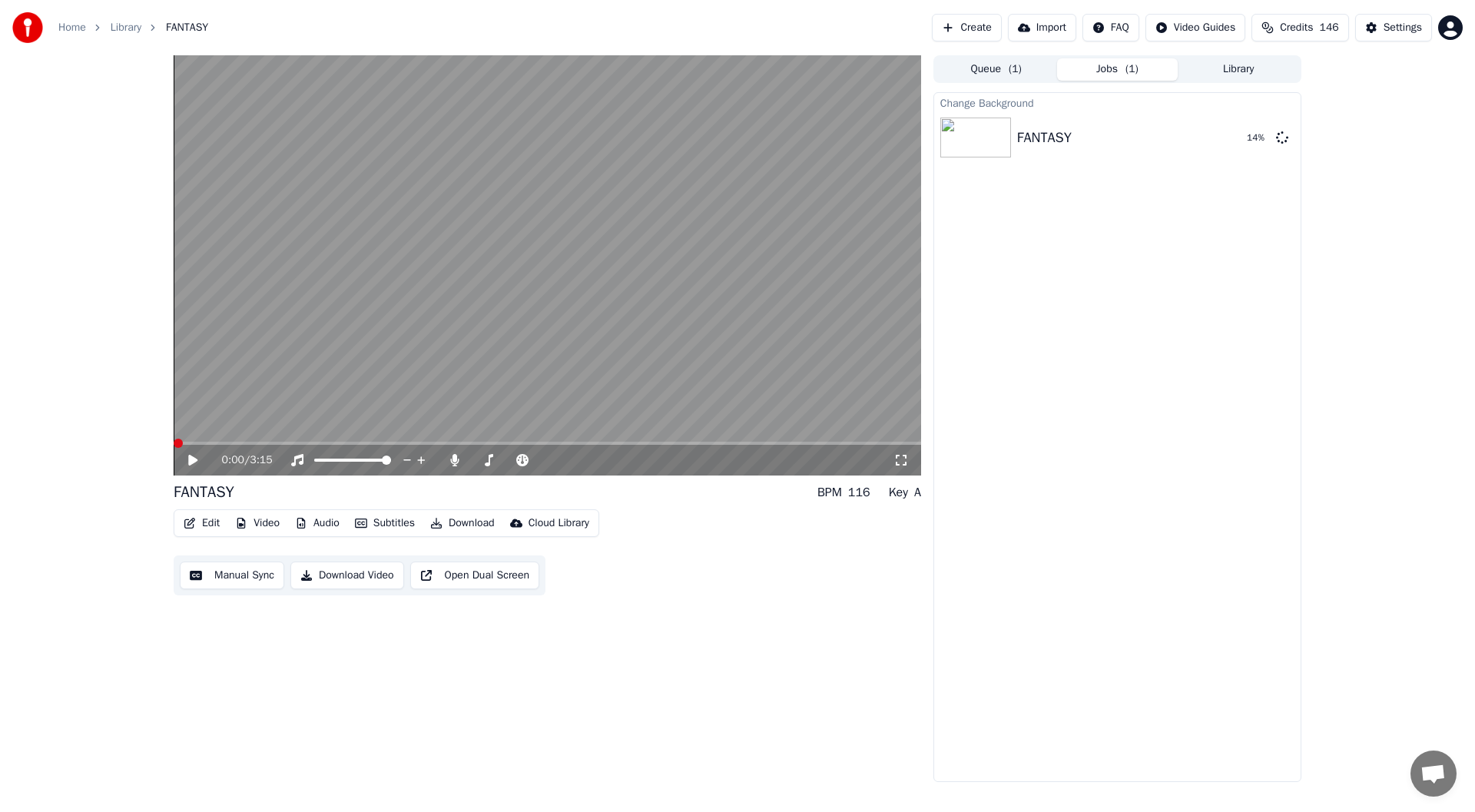 click 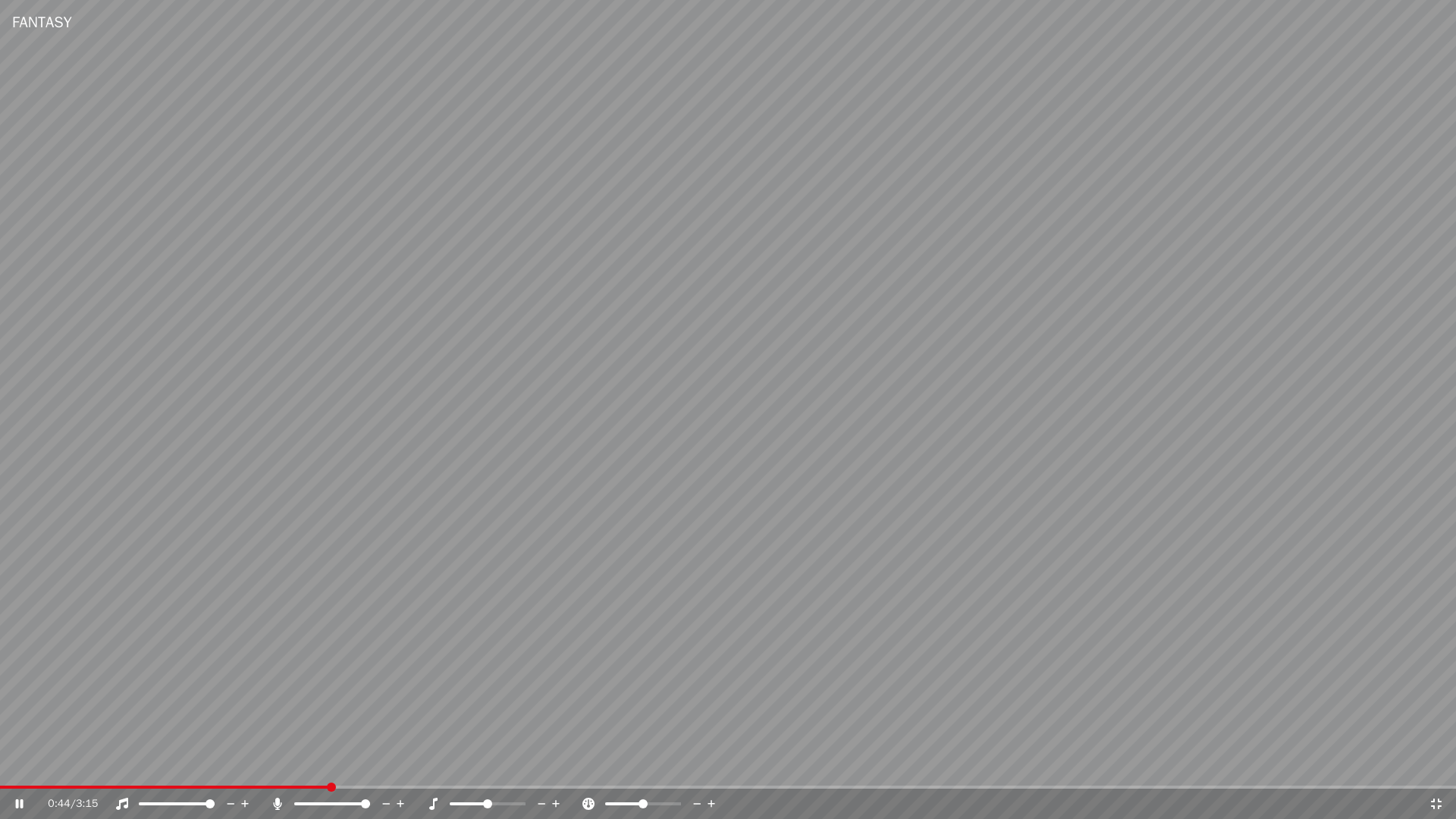 click 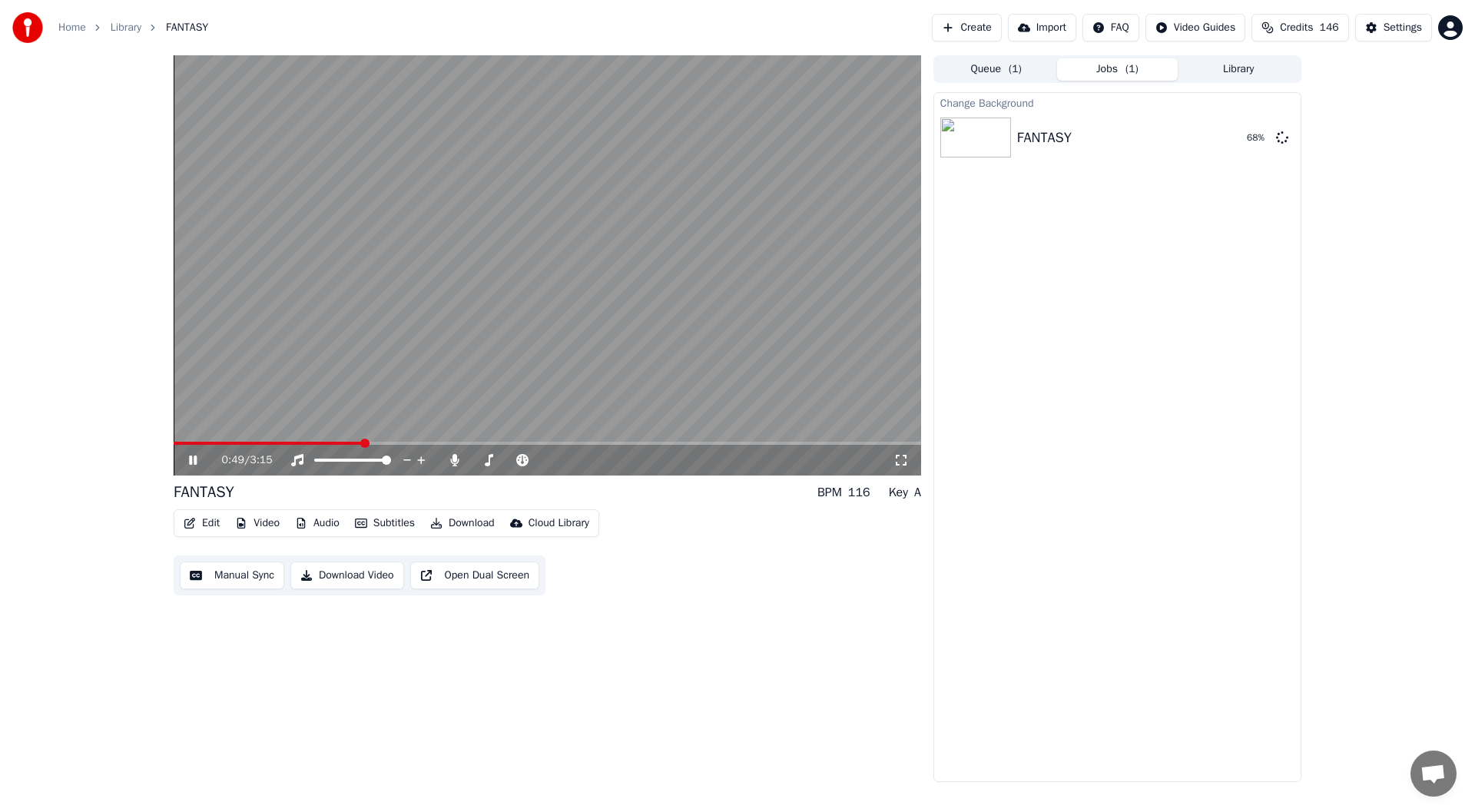 click 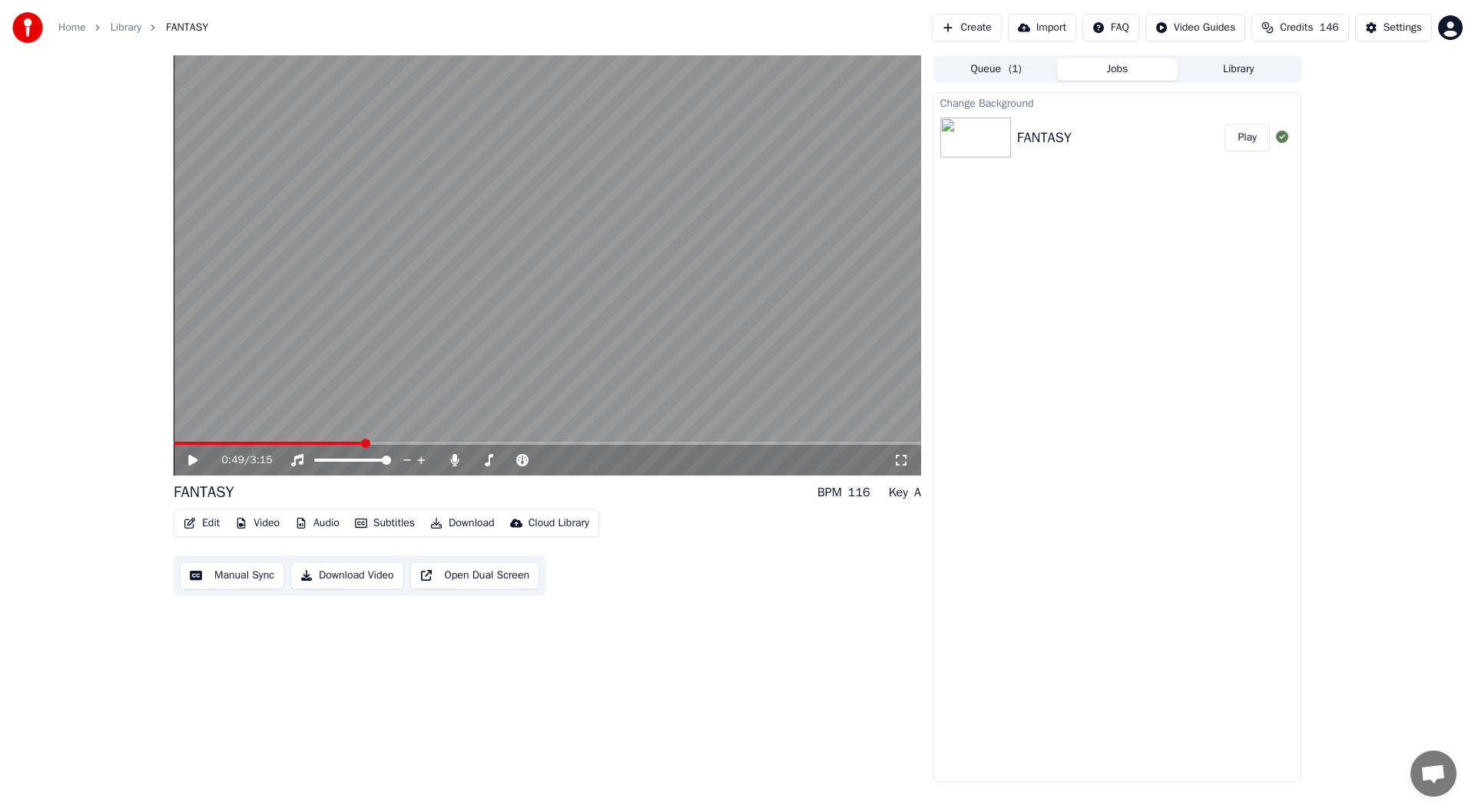 click on "Video" at bounding box center [257, 523] 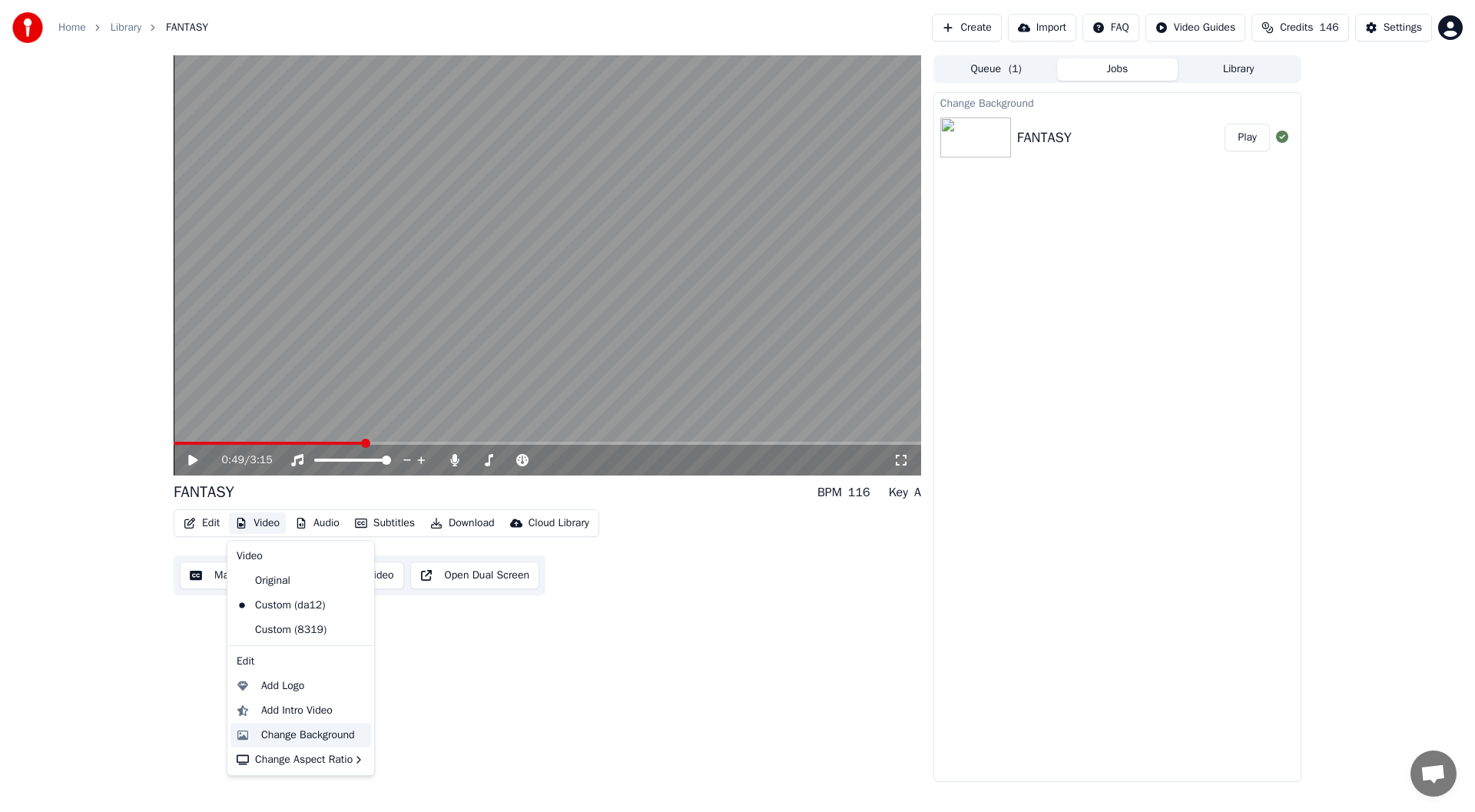 click on "Change Background" at bounding box center (308, 735) 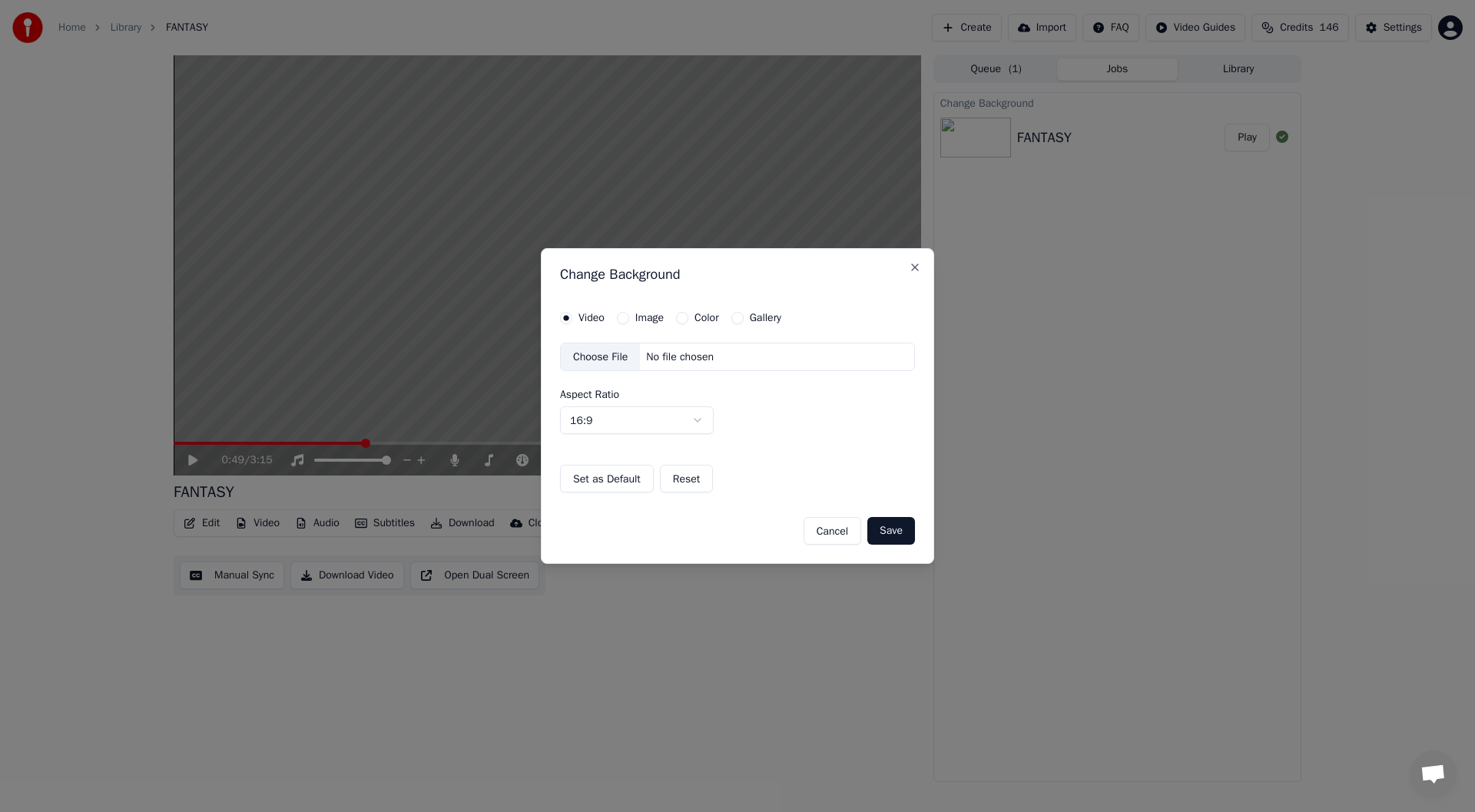 click on "Choose File" at bounding box center (600, 357) 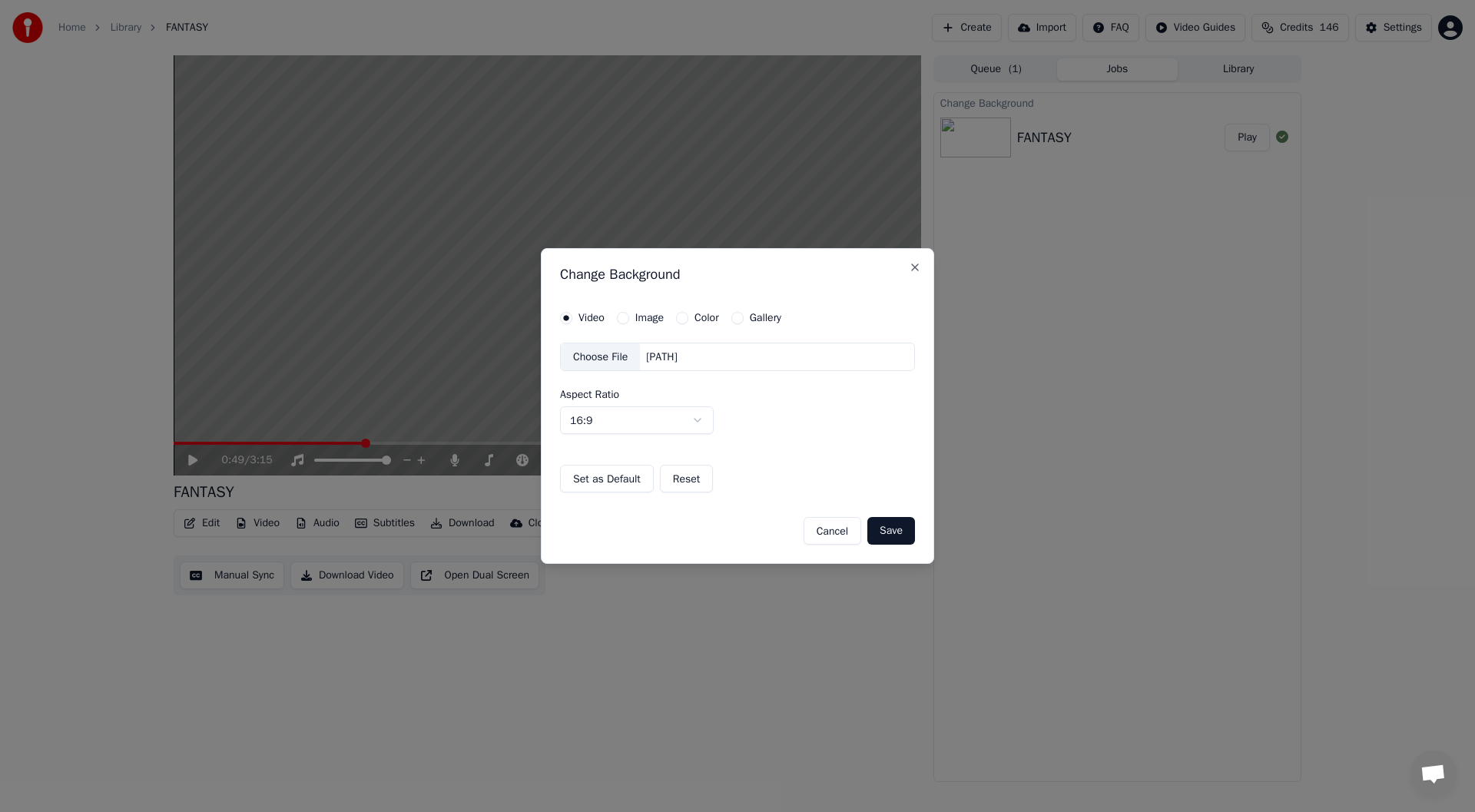 click on "Save" at bounding box center (891, 531) 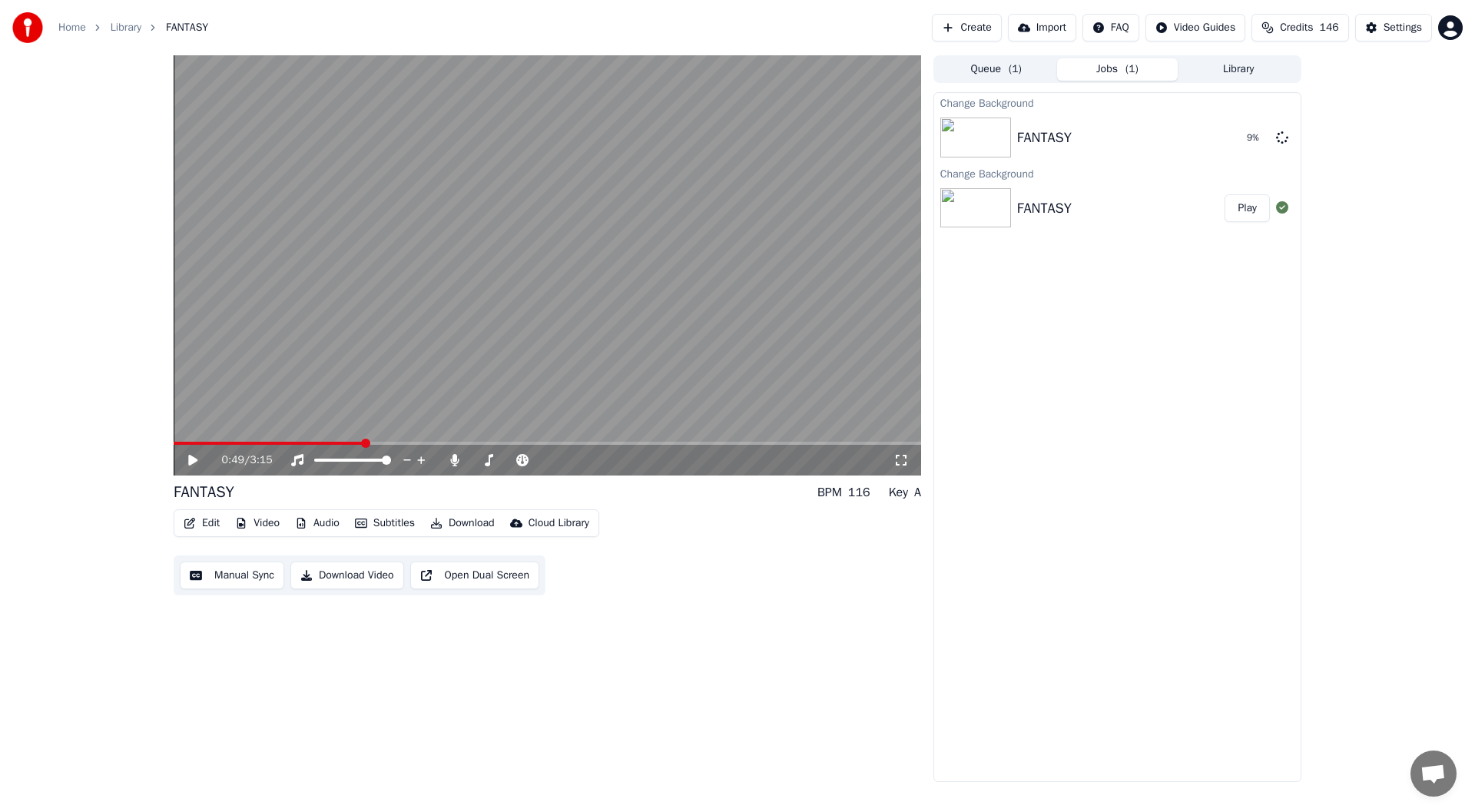 click 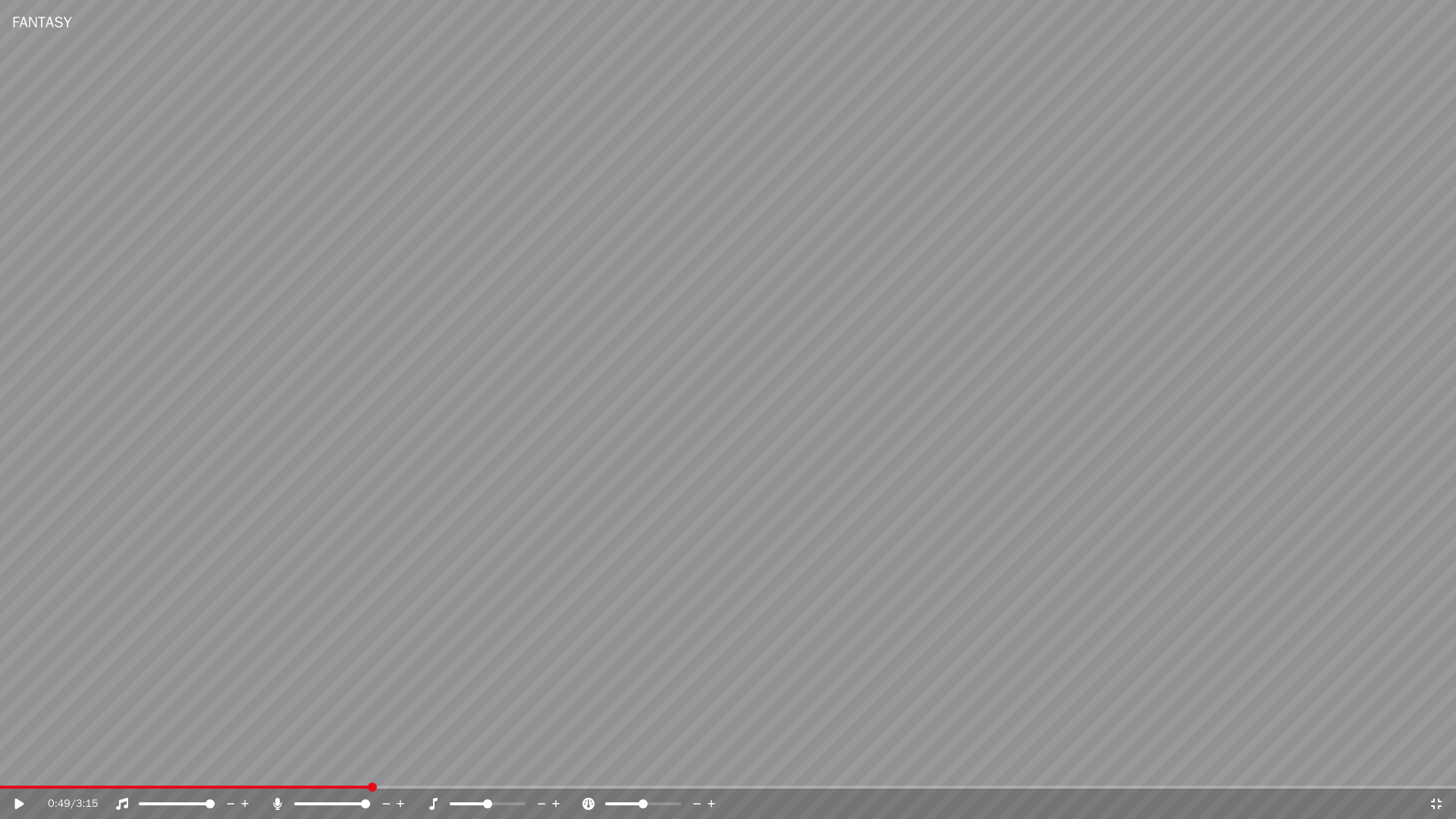 click on "0:49  /  3:15" at bounding box center (728, 804) 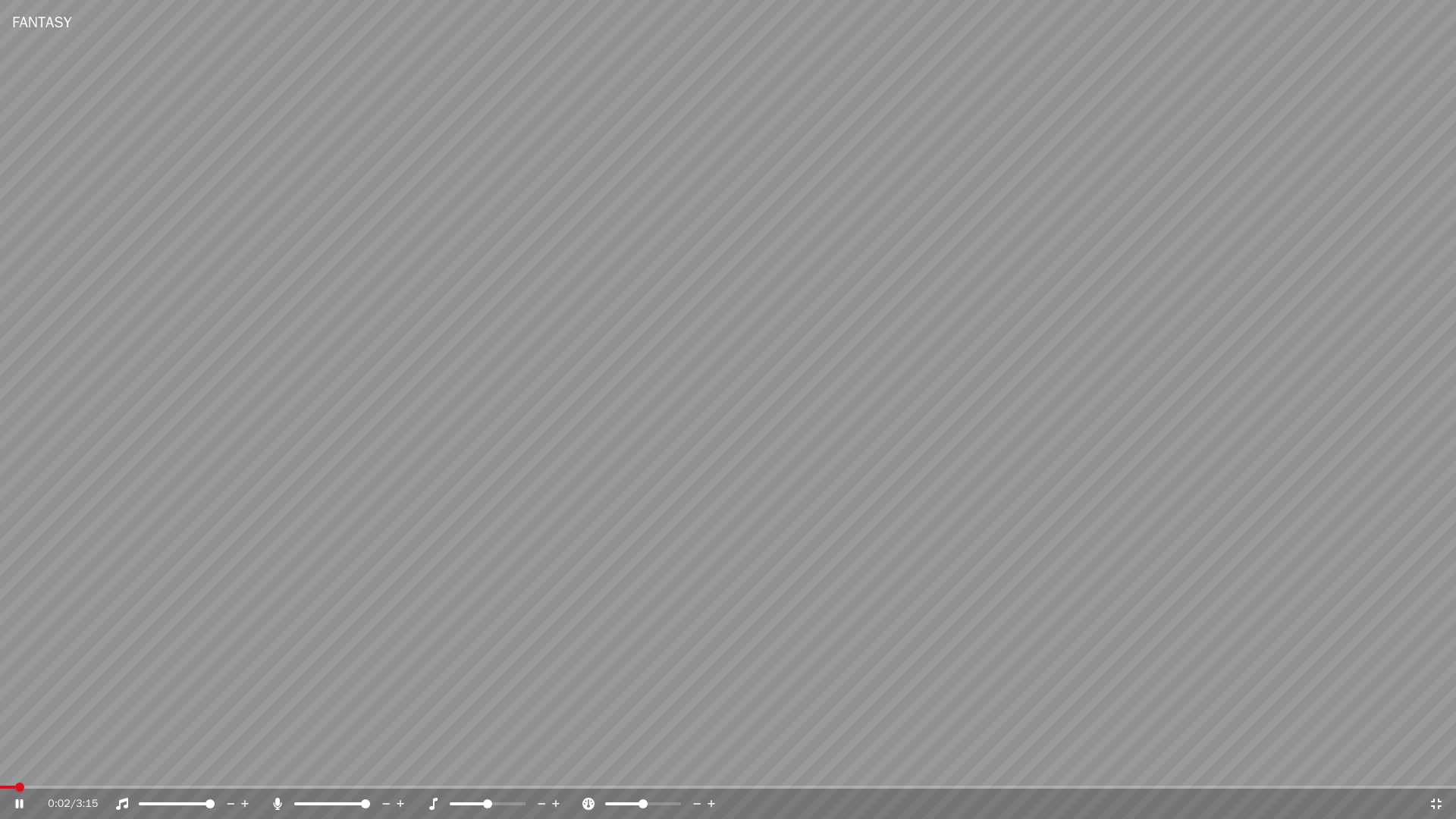 click at bounding box center (8, 787) 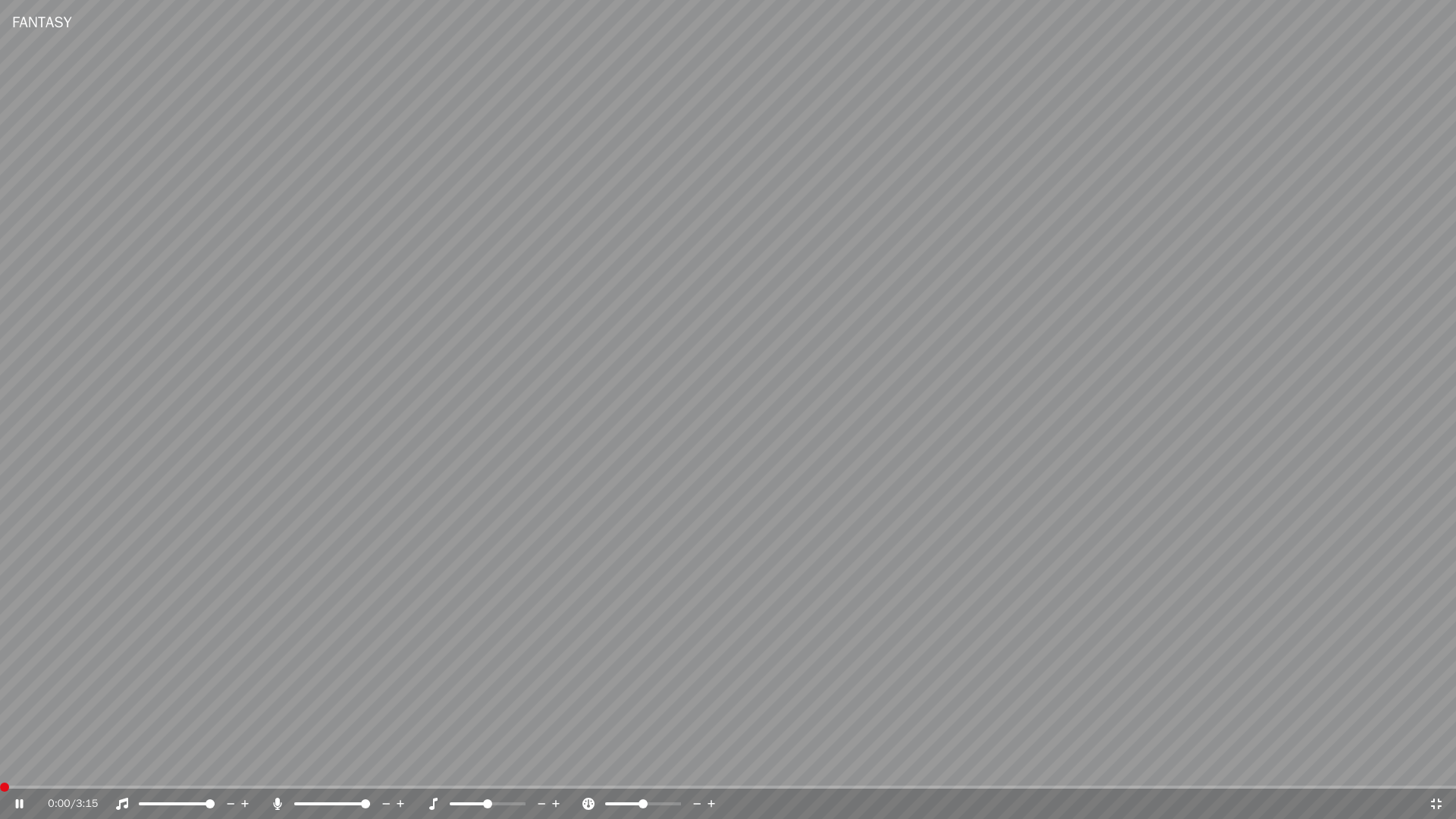 click at bounding box center (5, 787) 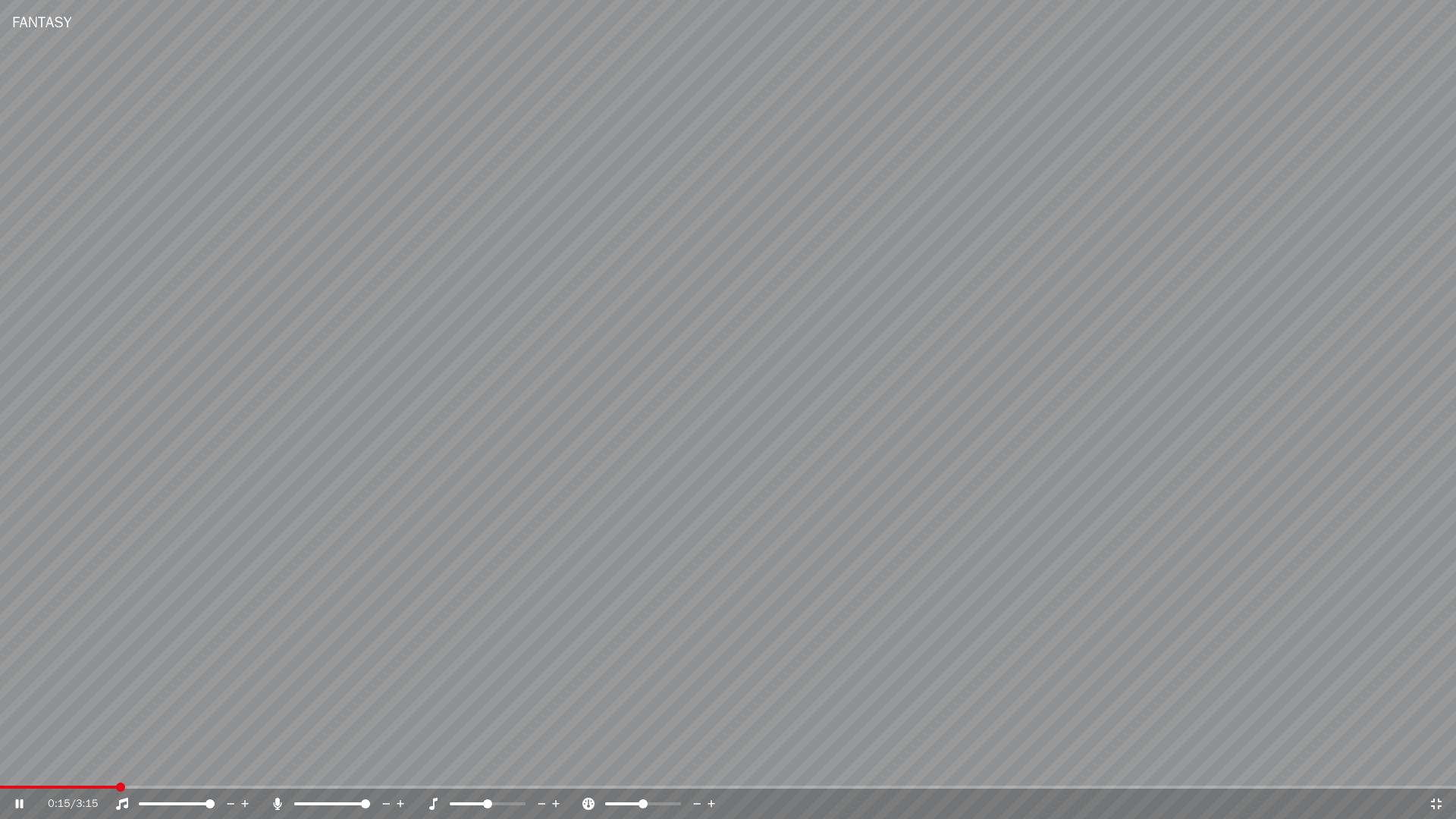 click 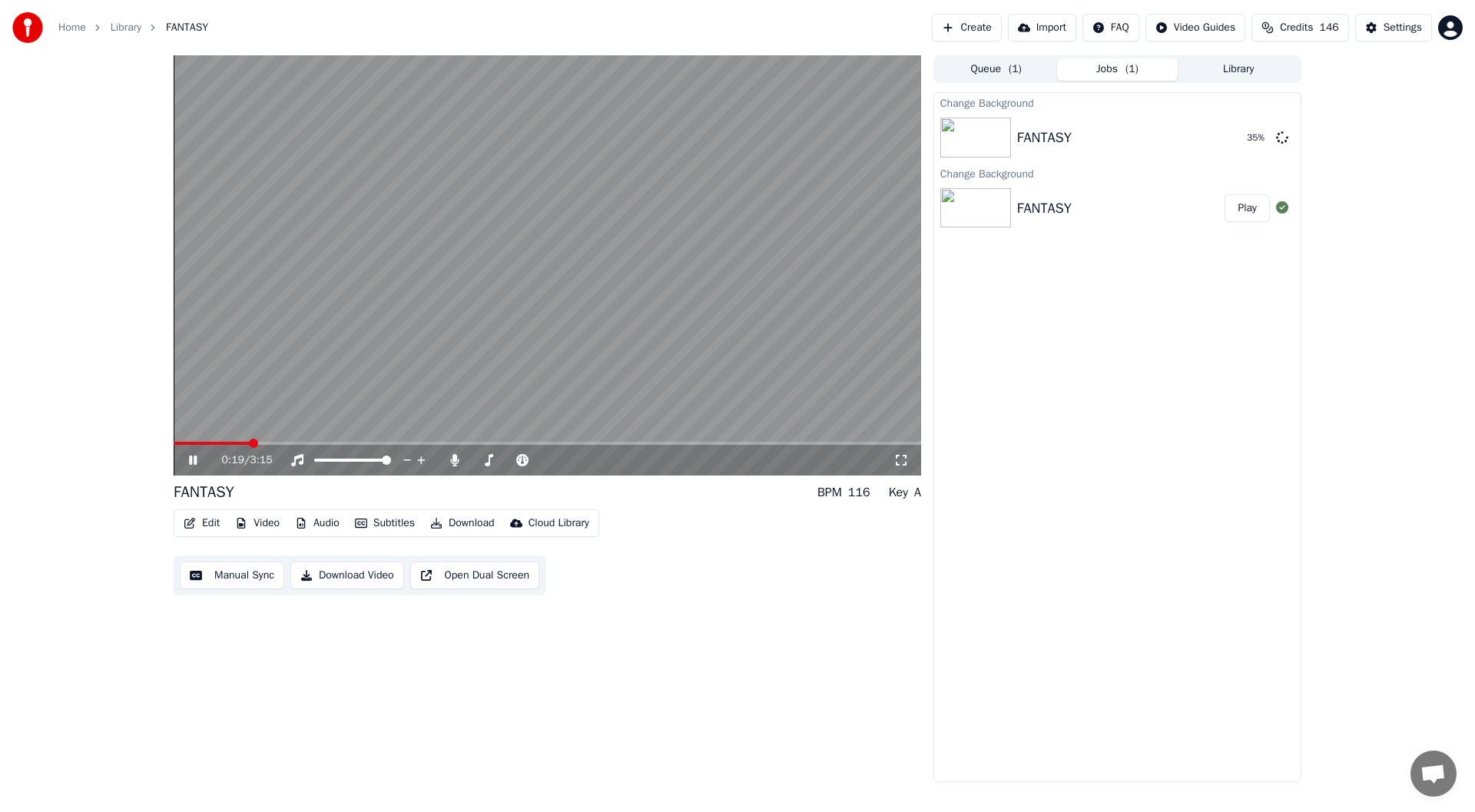 click 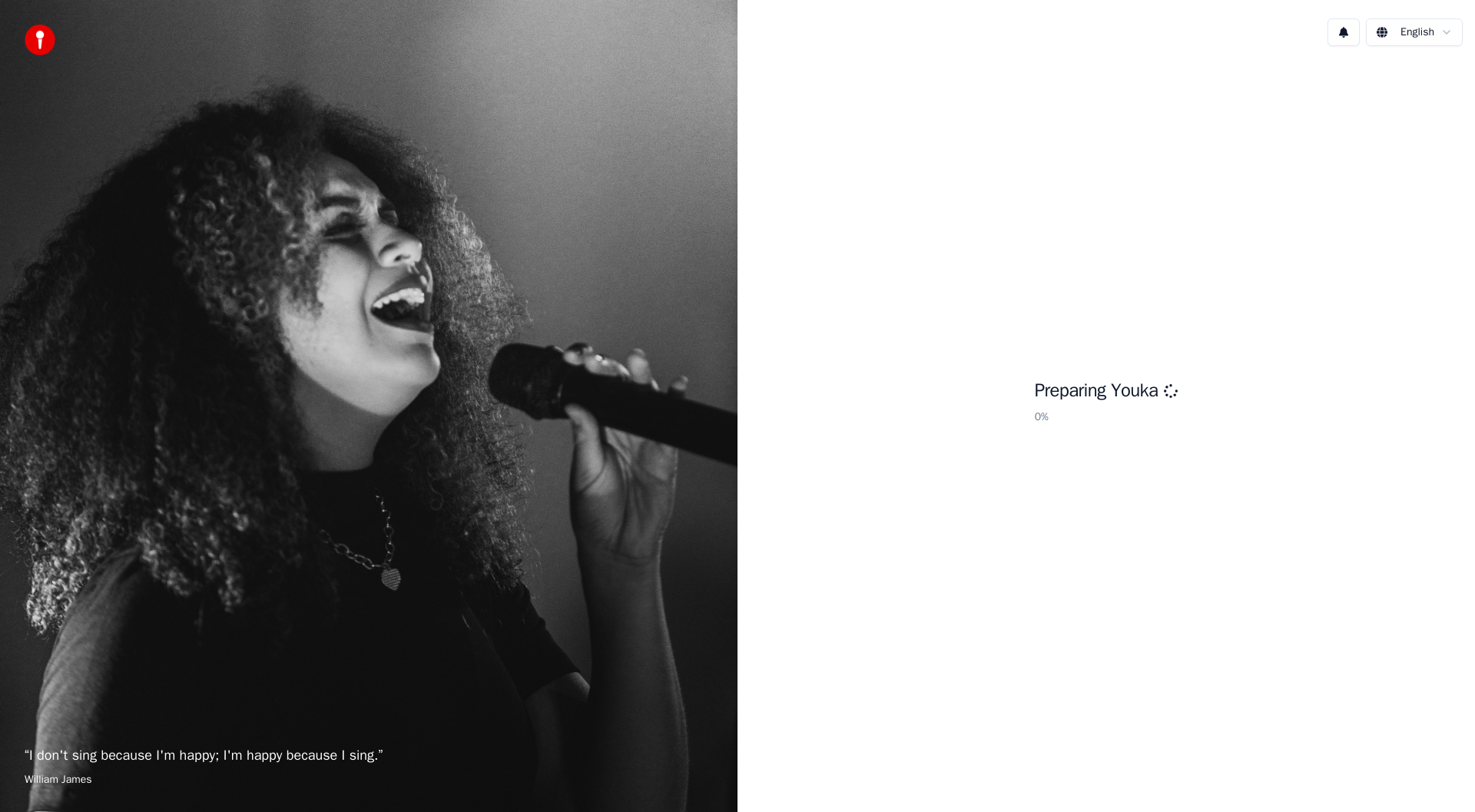 scroll, scrollTop: 0, scrollLeft: 0, axis: both 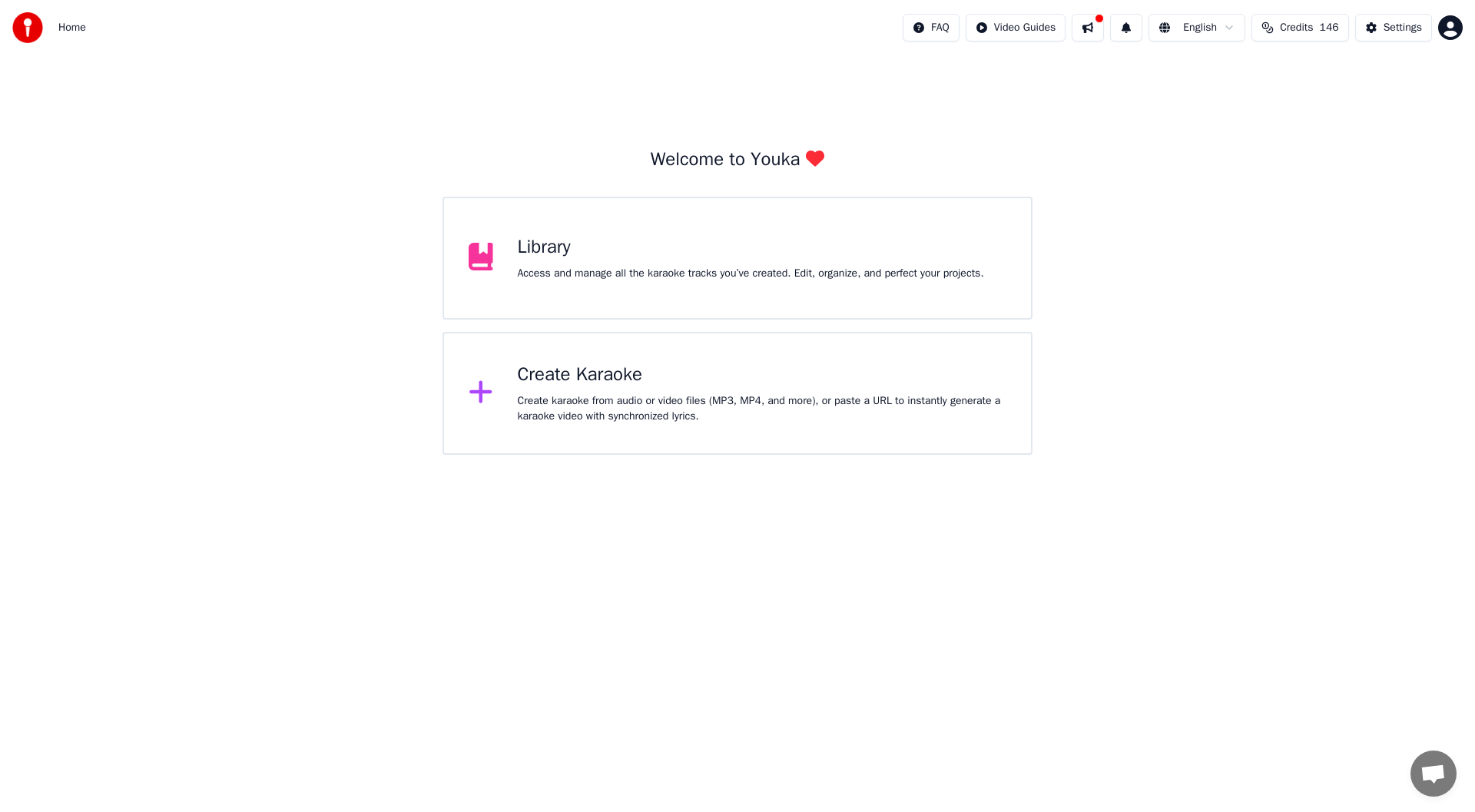 click on "Library" at bounding box center [751, 247] 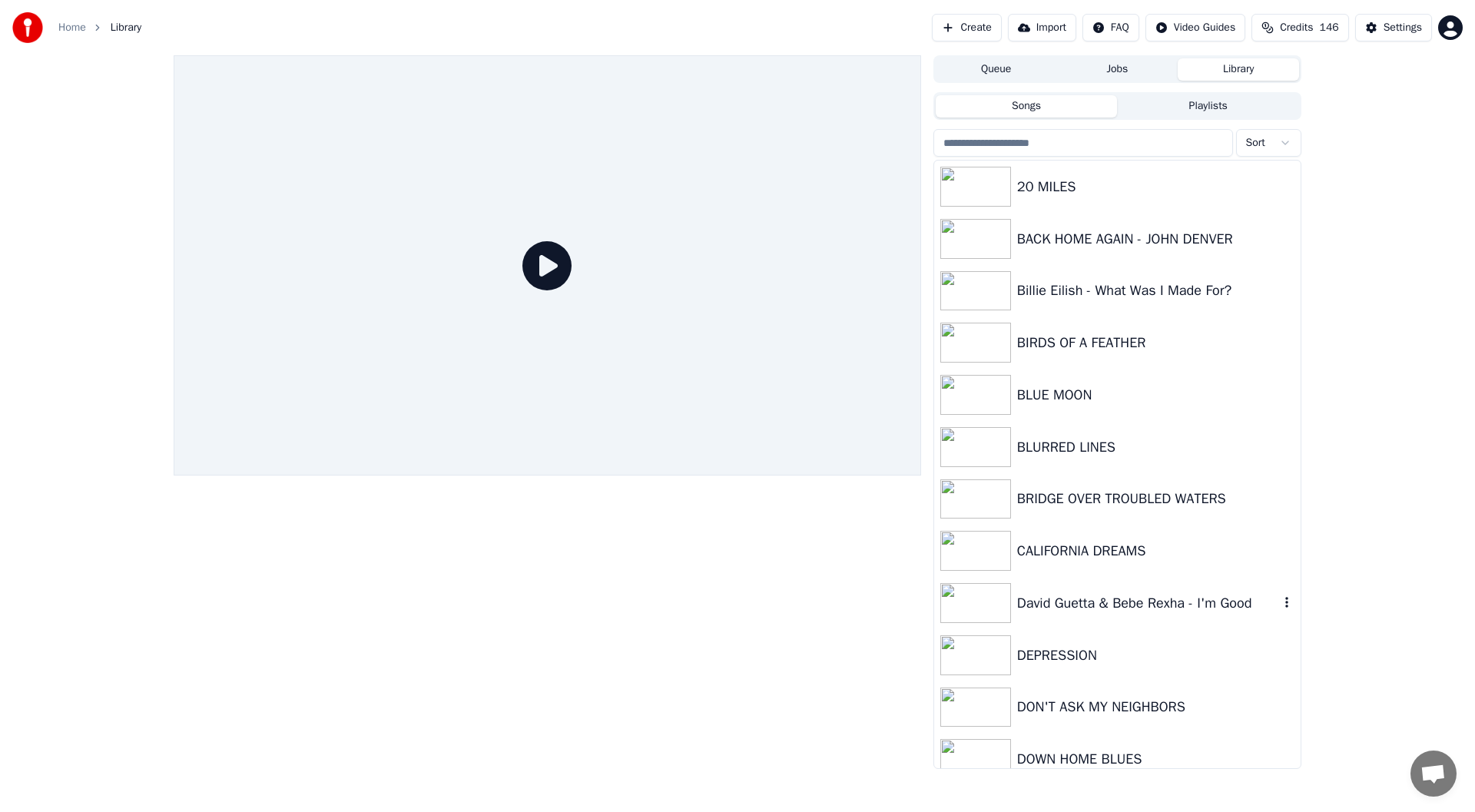 scroll, scrollTop: 154, scrollLeft: 0, axis: vertical 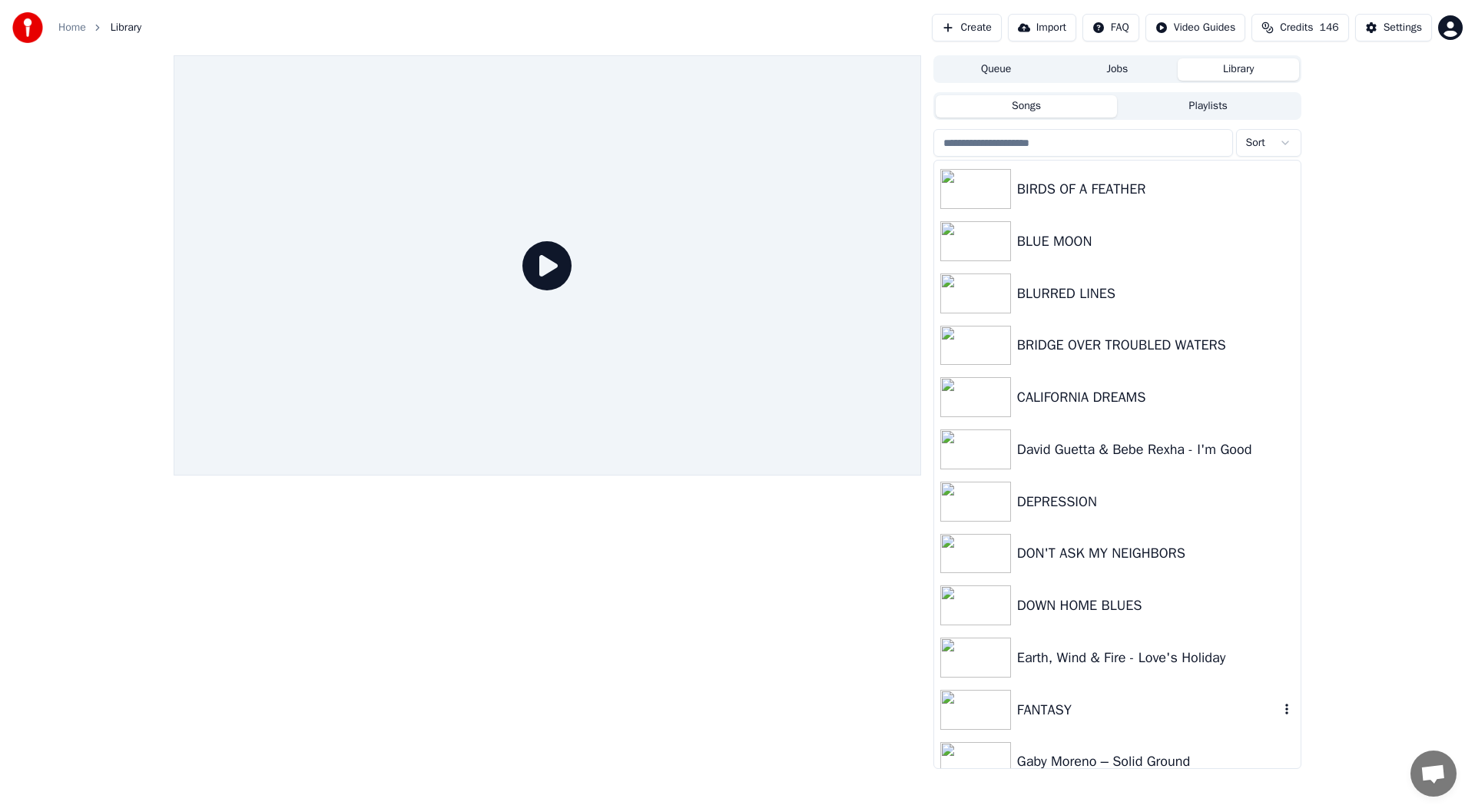 click on "FANTASY" at bounding box center (1148, 710) 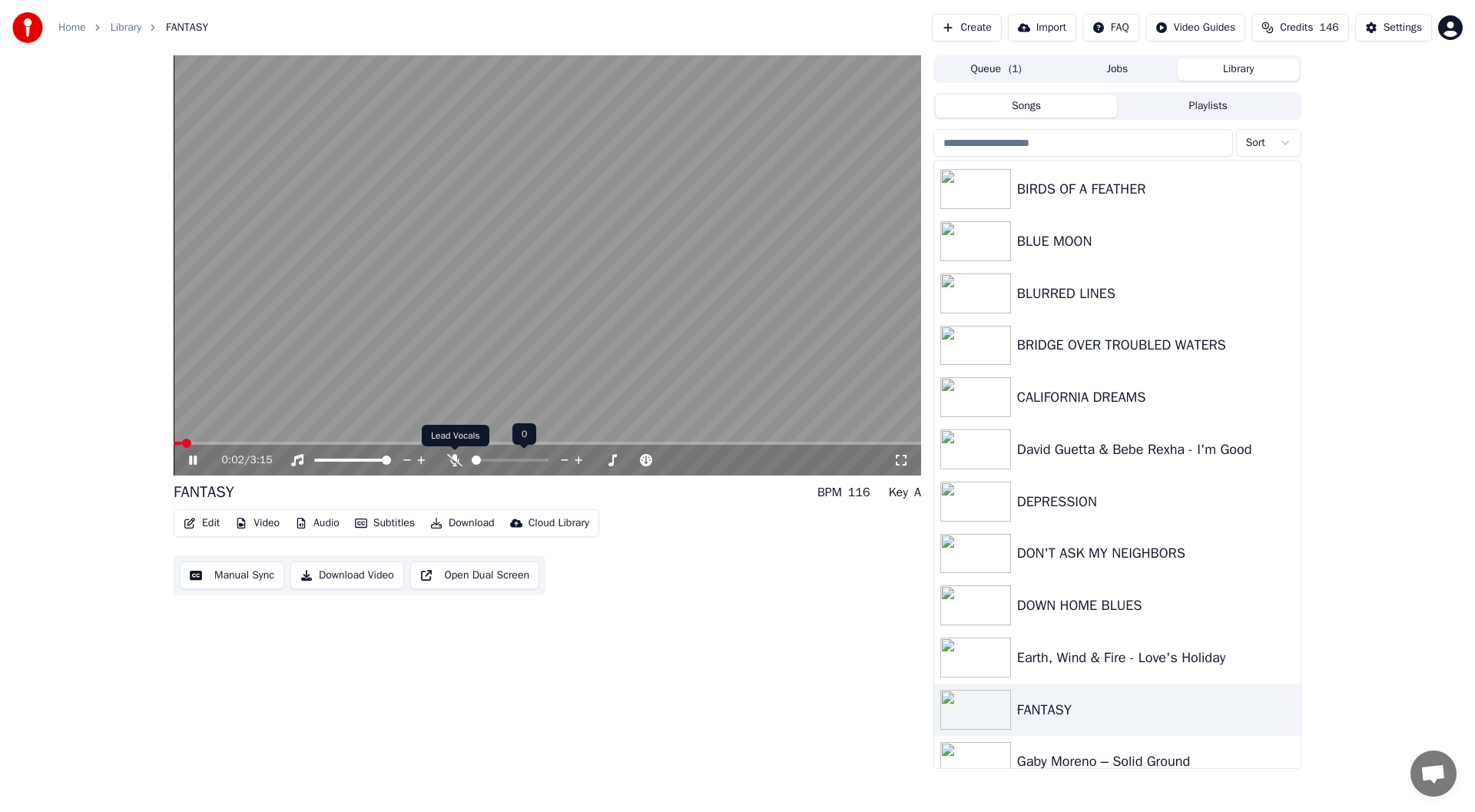 click 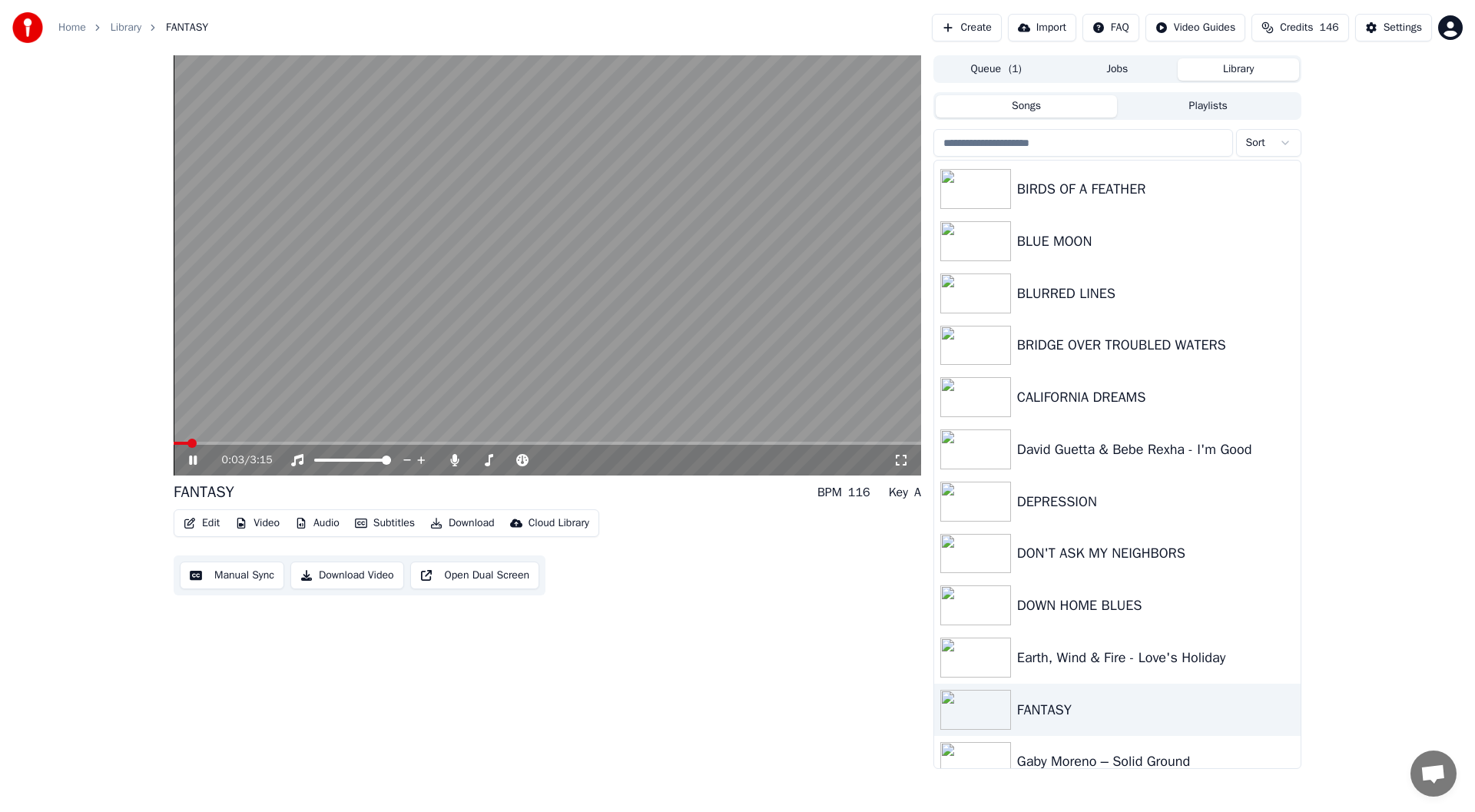 click 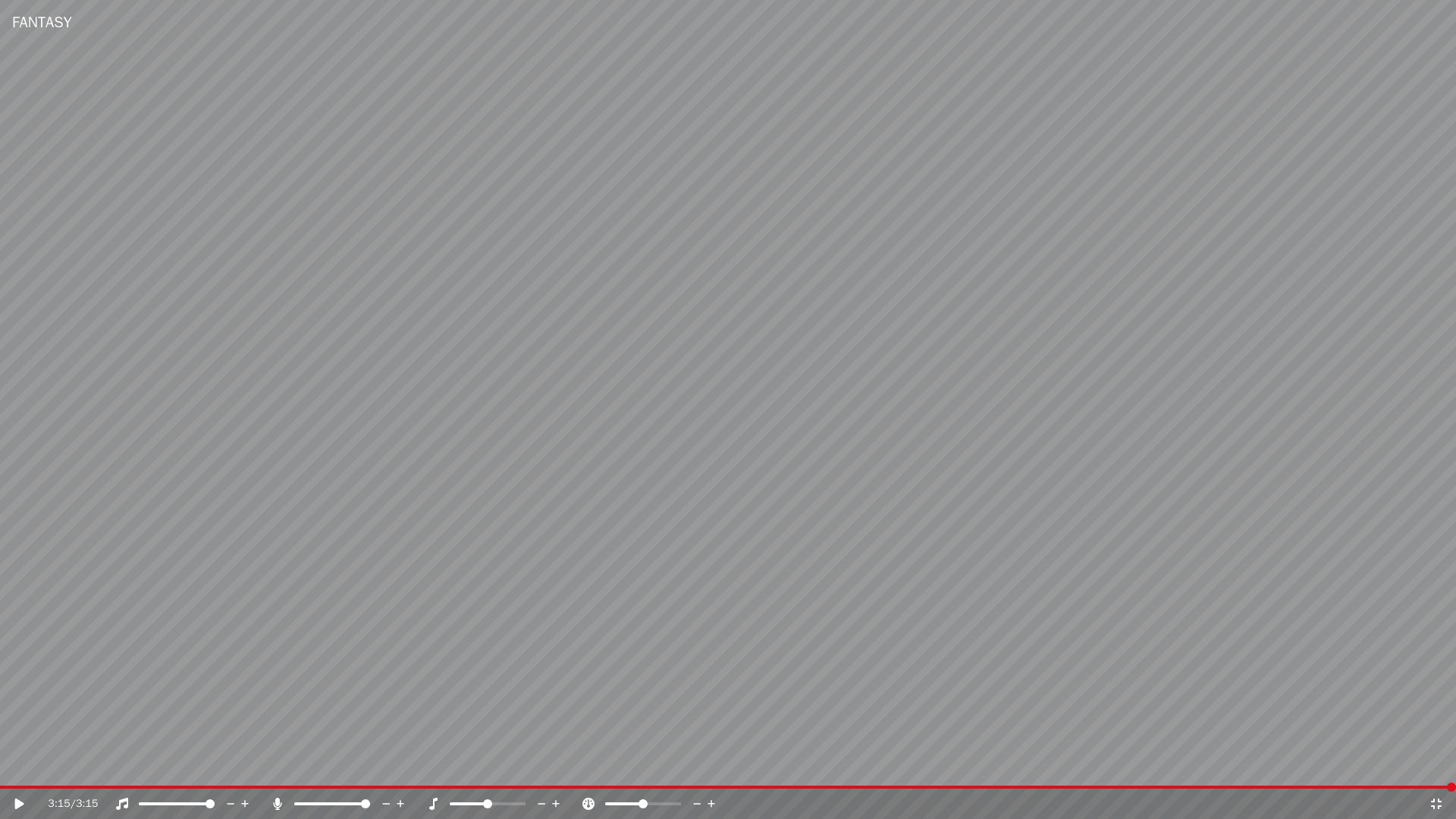 drag, startPoint x: 1438, startPoint y: 803, endPoint x: 1437, endPoint y: 785, distance: 18.027756 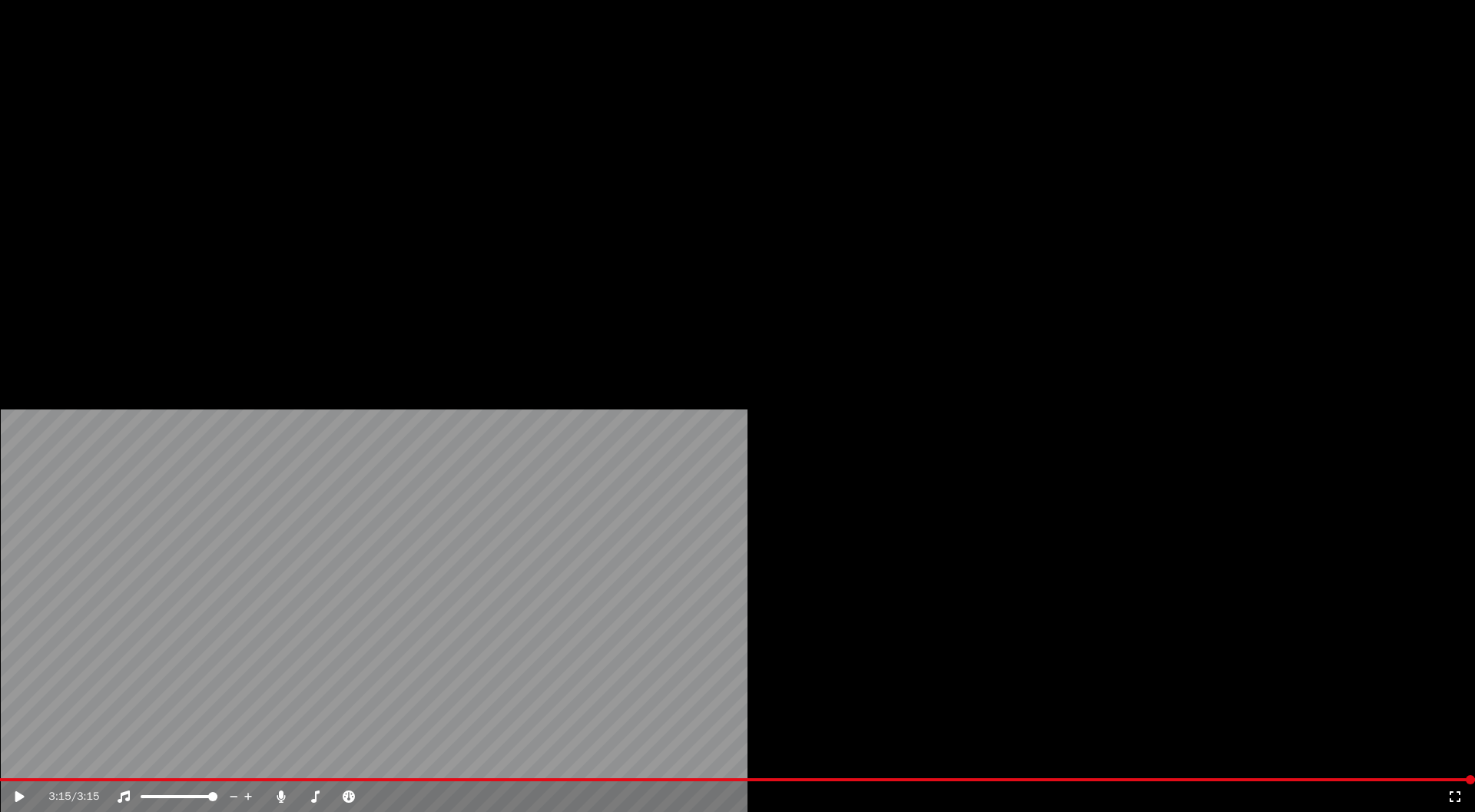 click on "Download" at bounding box center (462, 103) 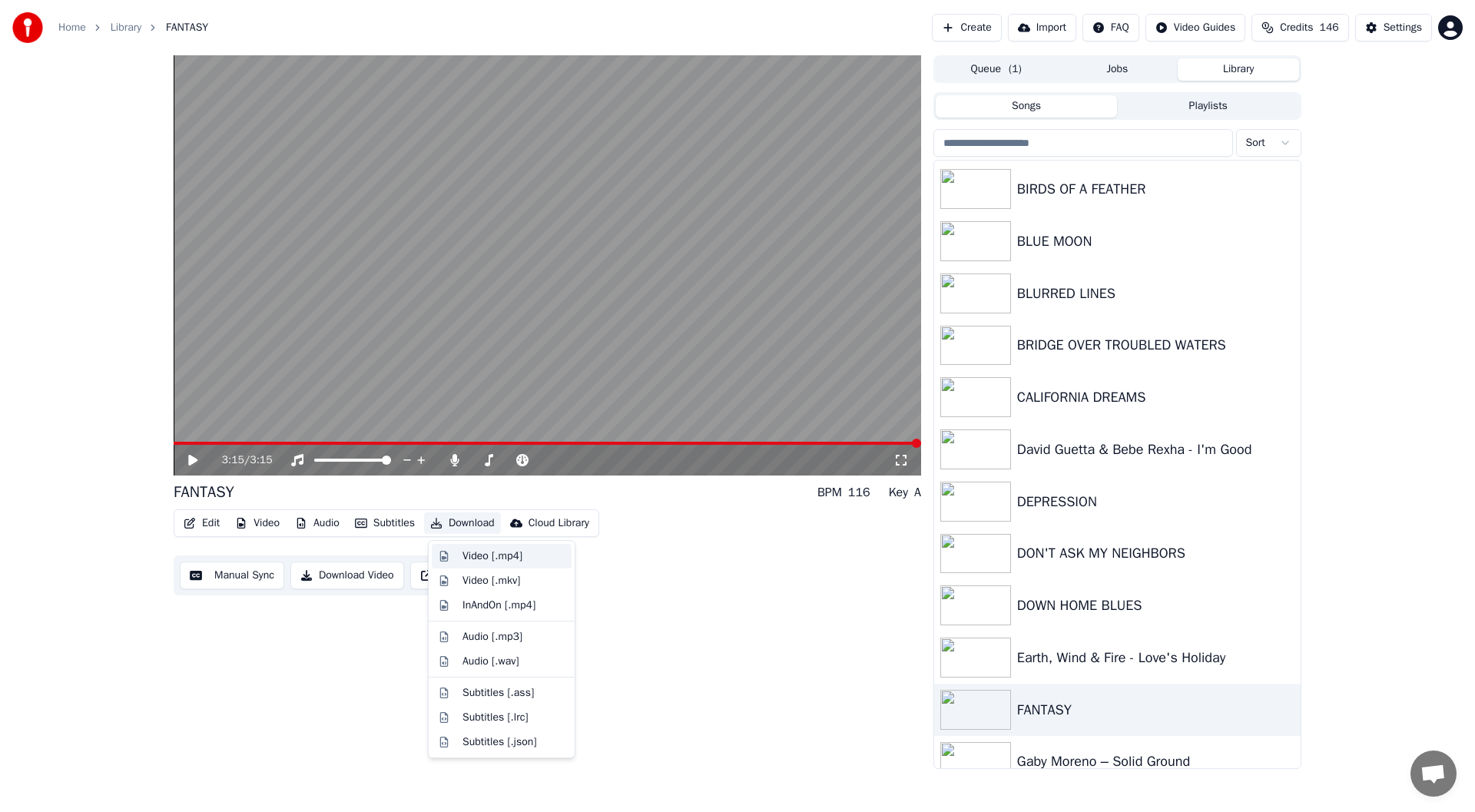 click on "Video [.mp4]" at bounding box center [492, 556] 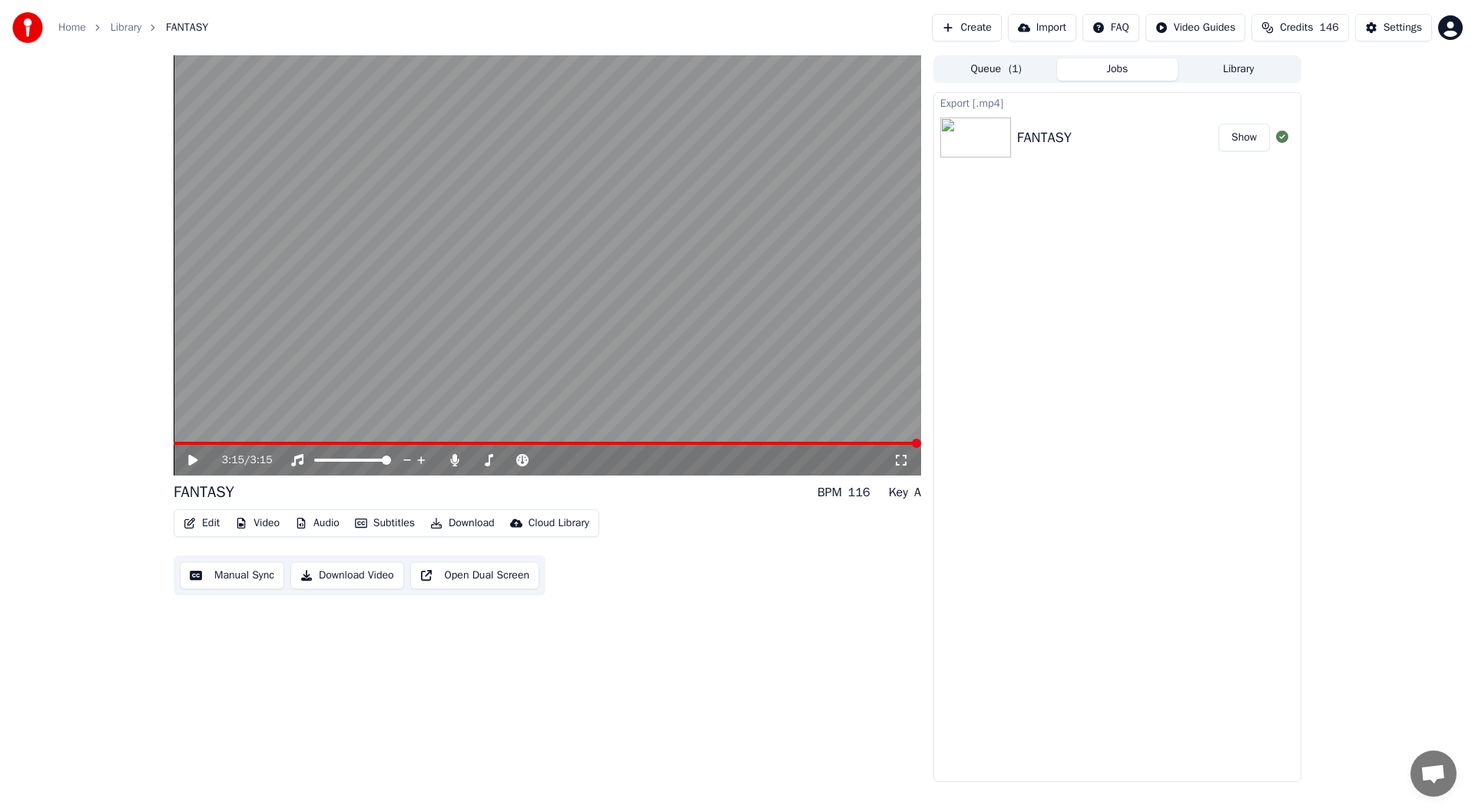 click on "Show" at bounding box center [1244, 138] 